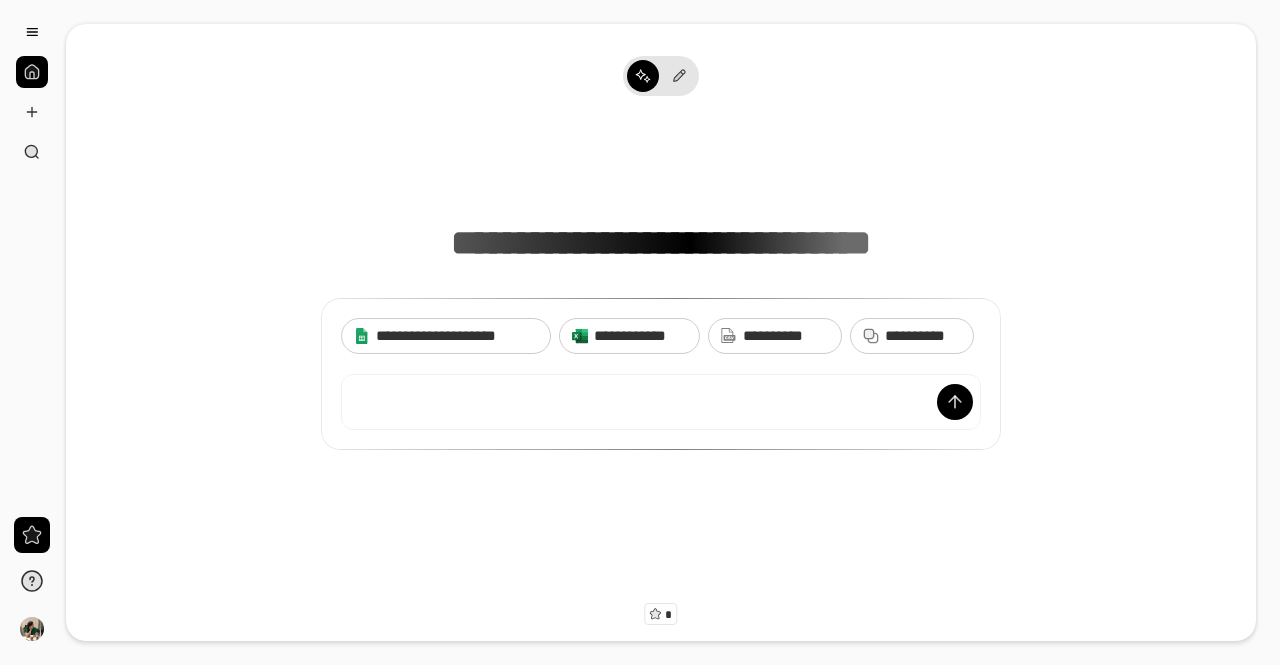 scroll, scrollTop: 0, scrollLeft: 0, axis: both 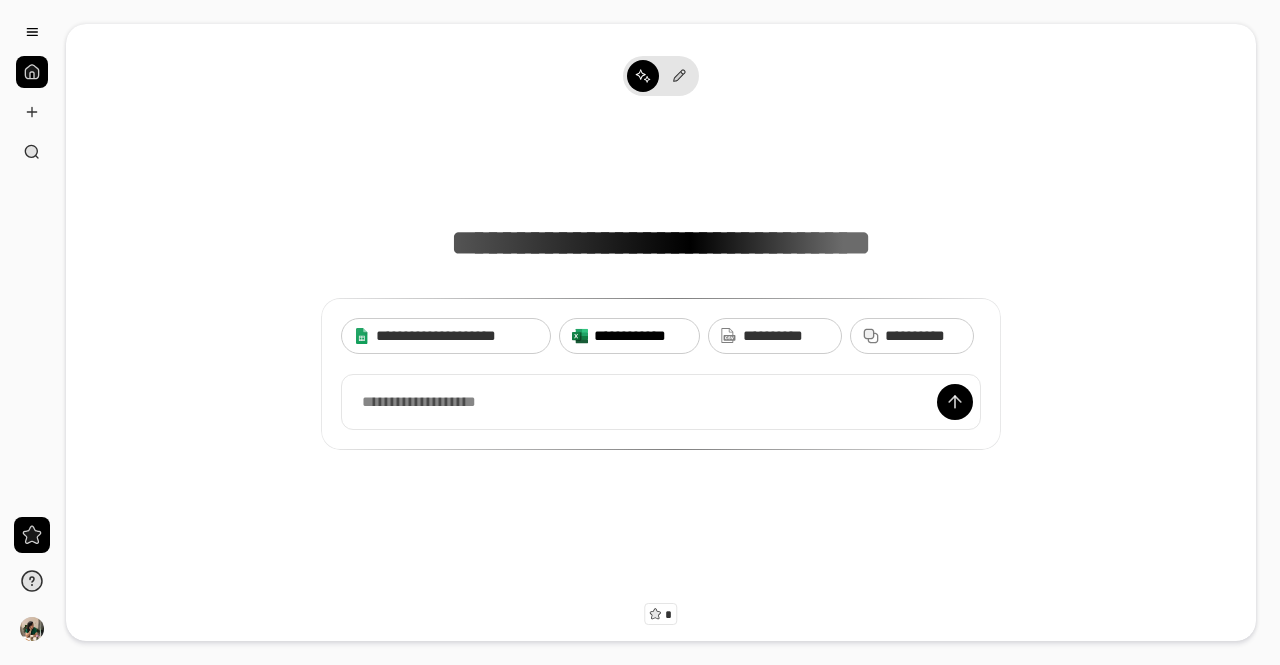 click on "**********" at bounding box center [640, 336] 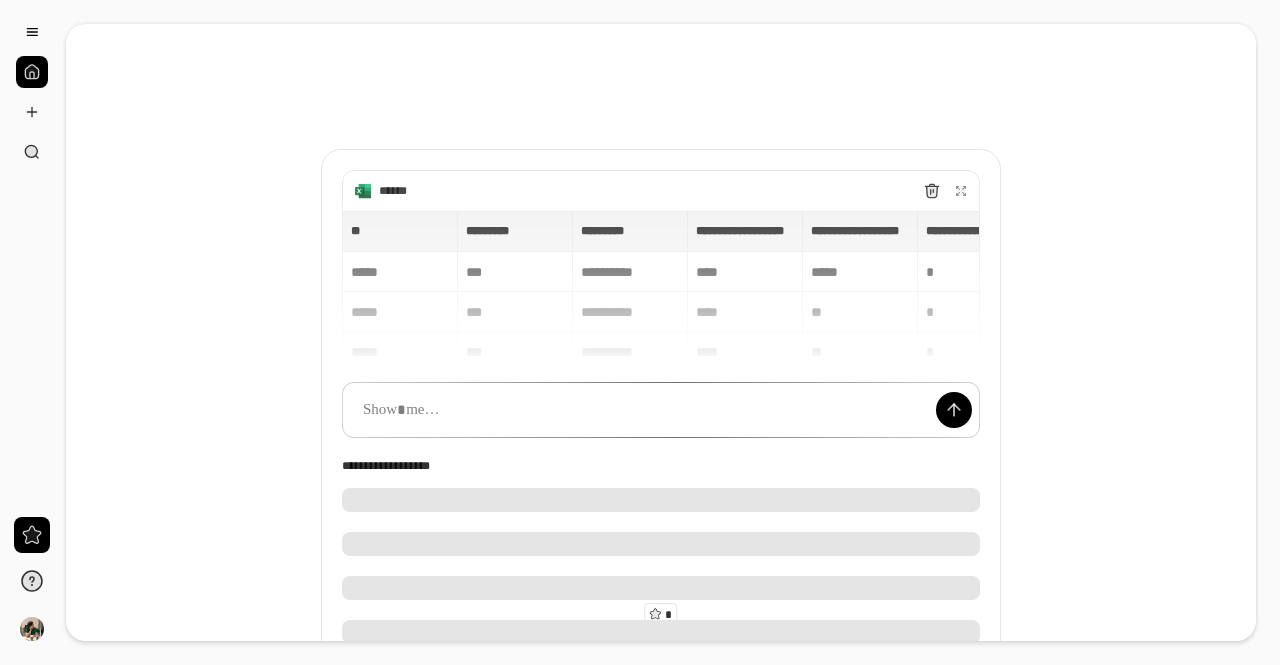 type 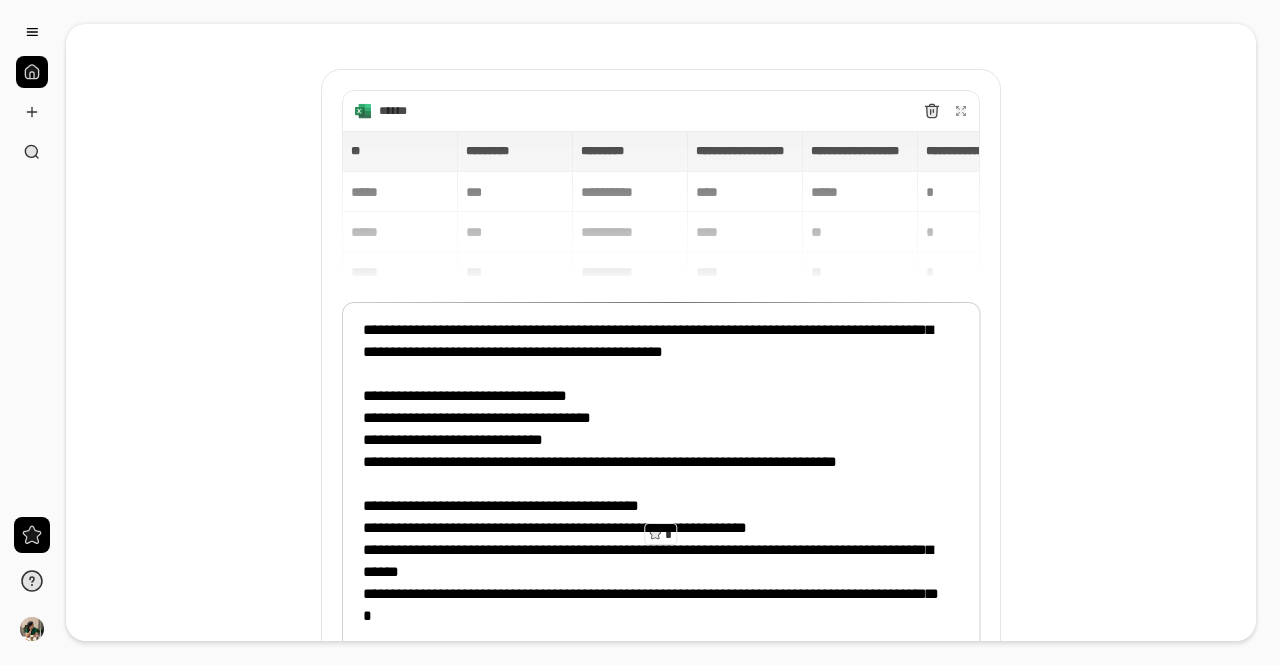 scroll, scrollTop: 62, scrollLeft: 0, axis: vertical 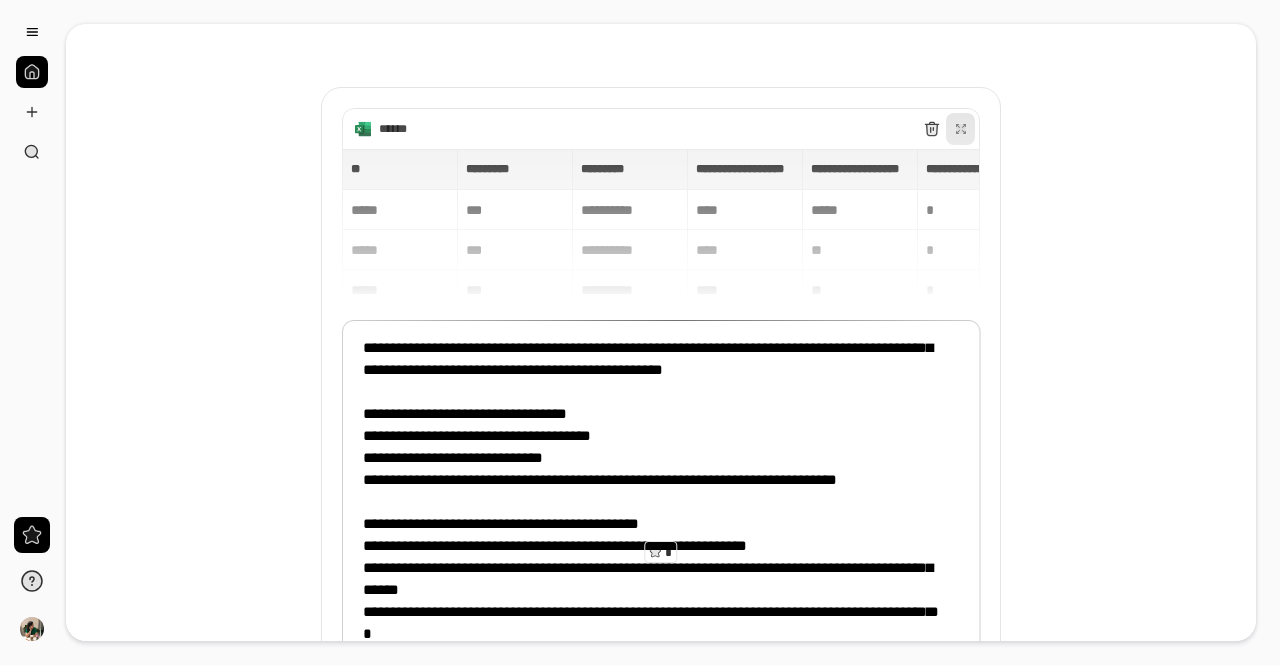 click 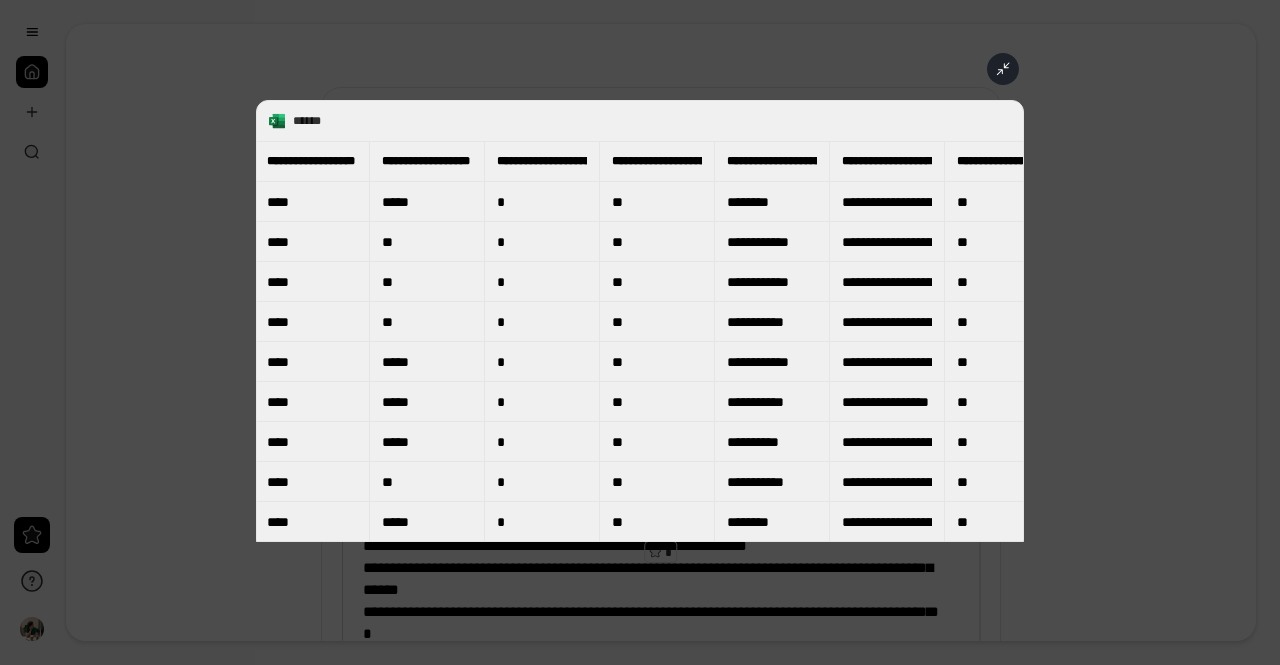 scroll, scrollTop: 14, scrollLeft: 367, axis: both 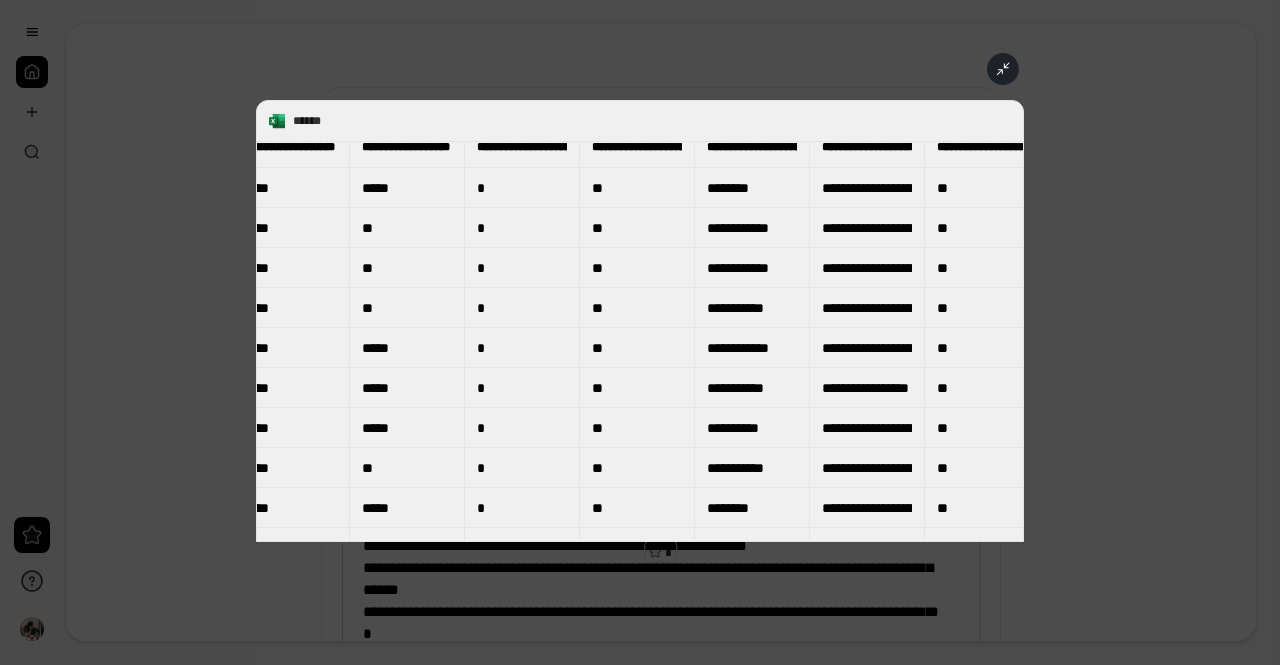 click on "**********" at bounding box center (637, 147) 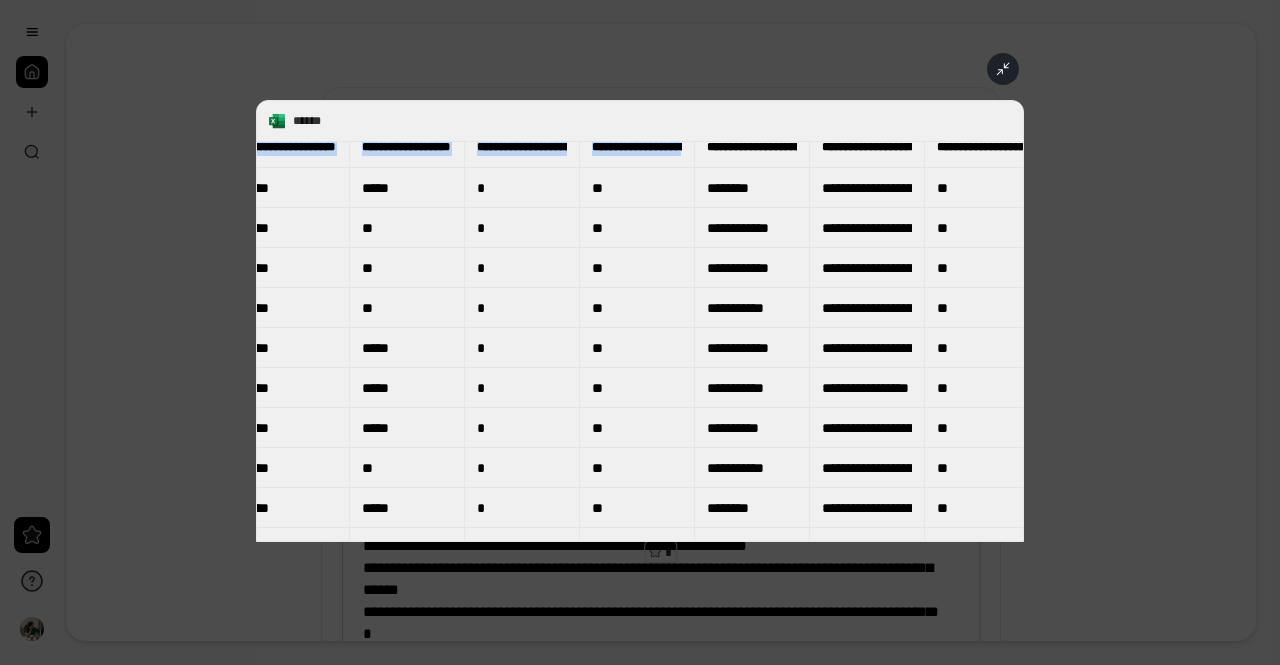 scroll, scrollTop: 0, scrollLeft: 367, axis: horizontal 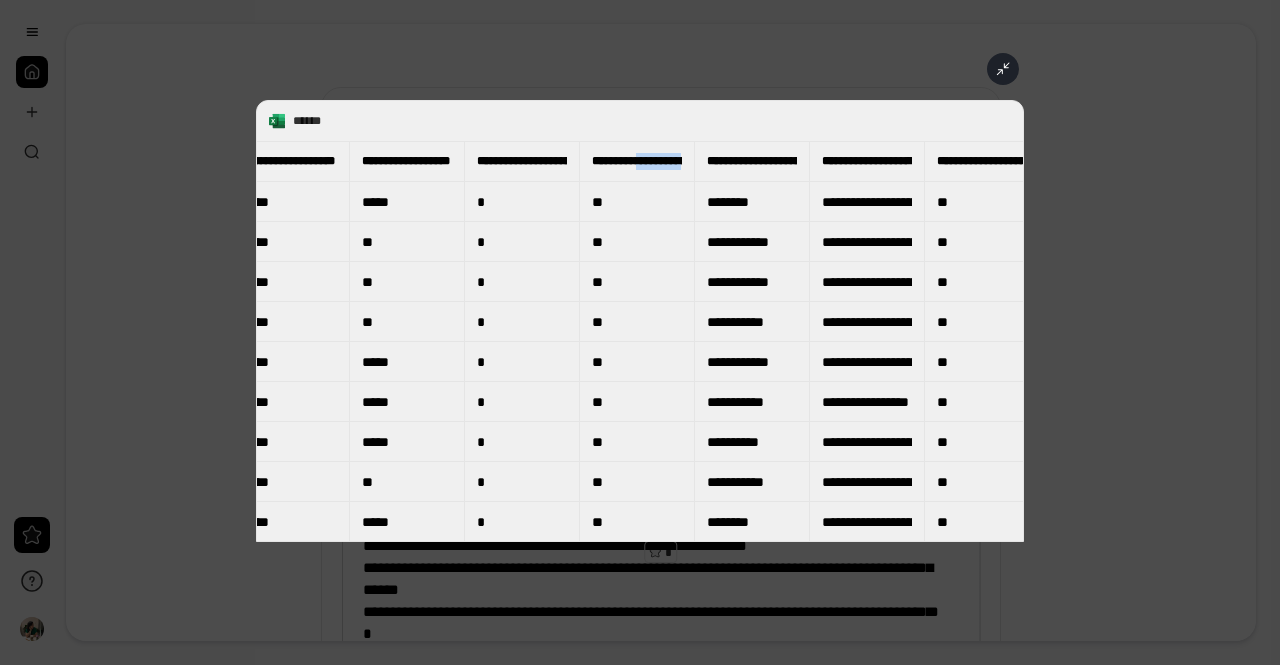 drag, startPoint x: 690, startPoint y: 145, endPoint x: 652, endPoint y: 163, distance: 42.047592 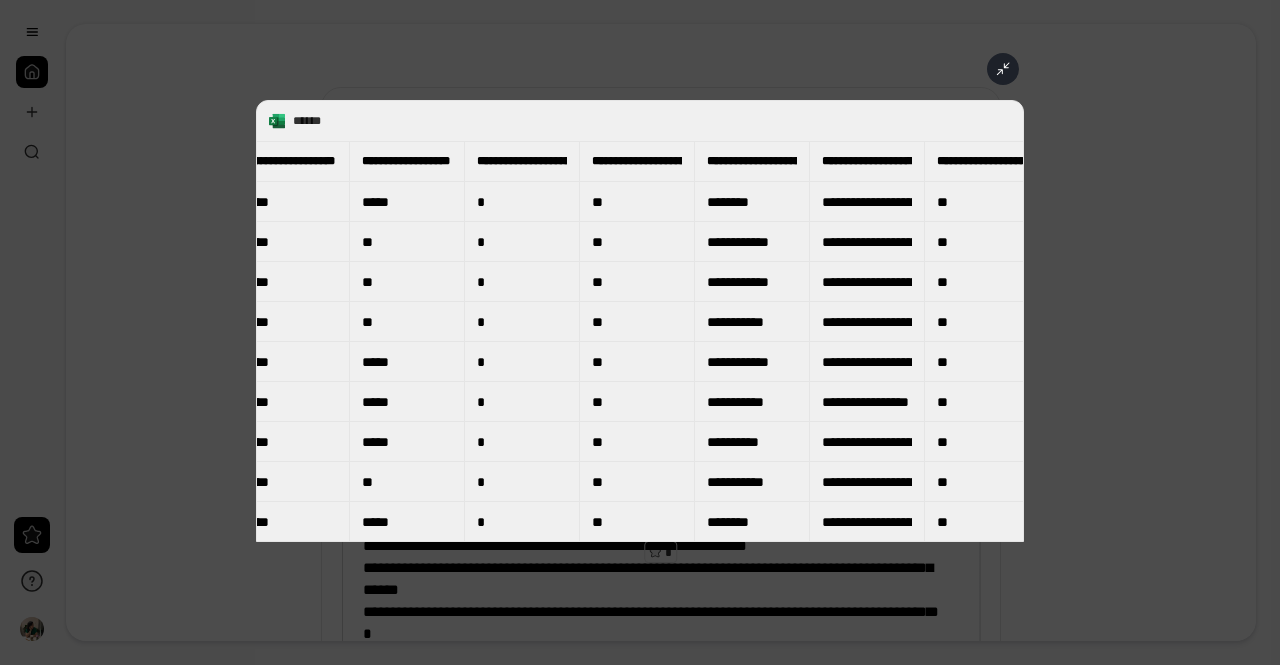 click 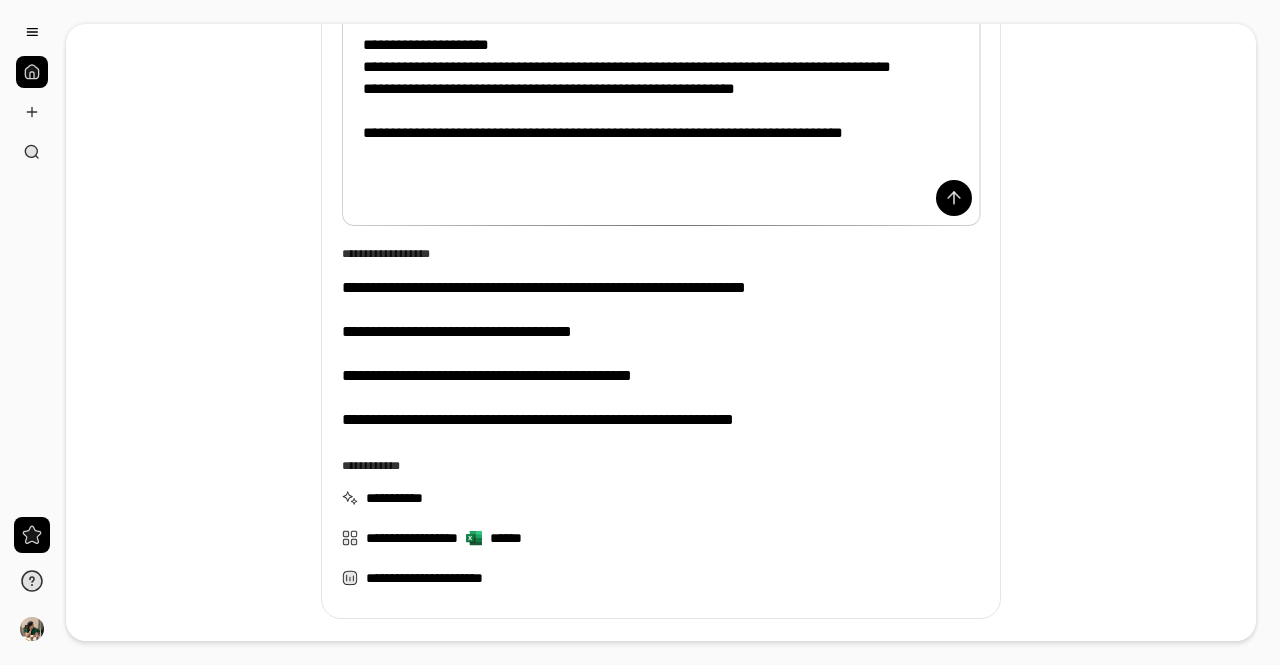 scroll, scrollTop: 902, scrollLeft: 0, axis: vertical 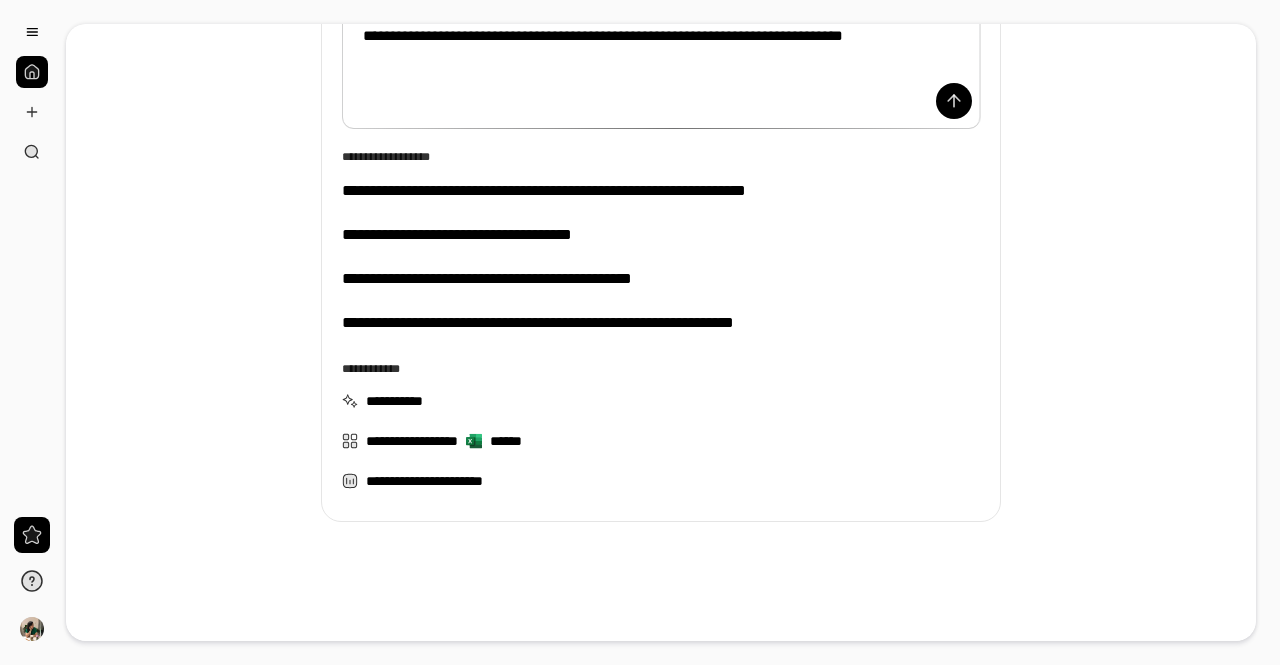 type 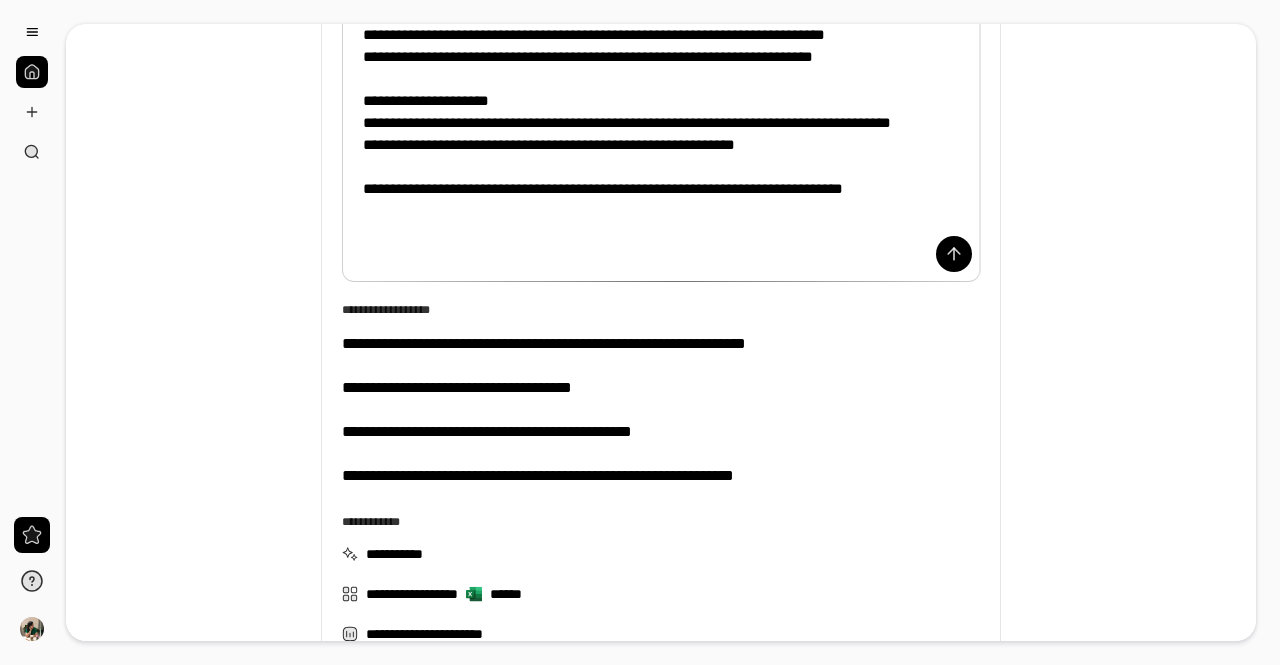 scroll, scrollTop: 718, scrollLeft: 0, axis: vertical 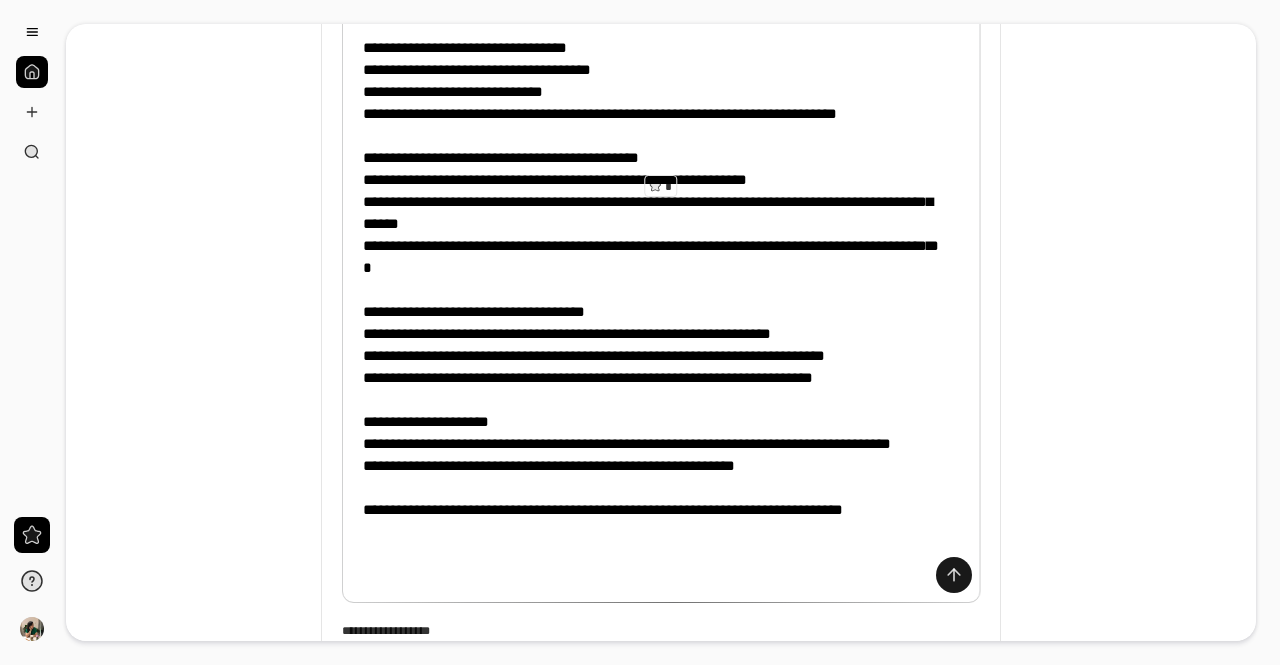 click at bounding box center (954, 575) 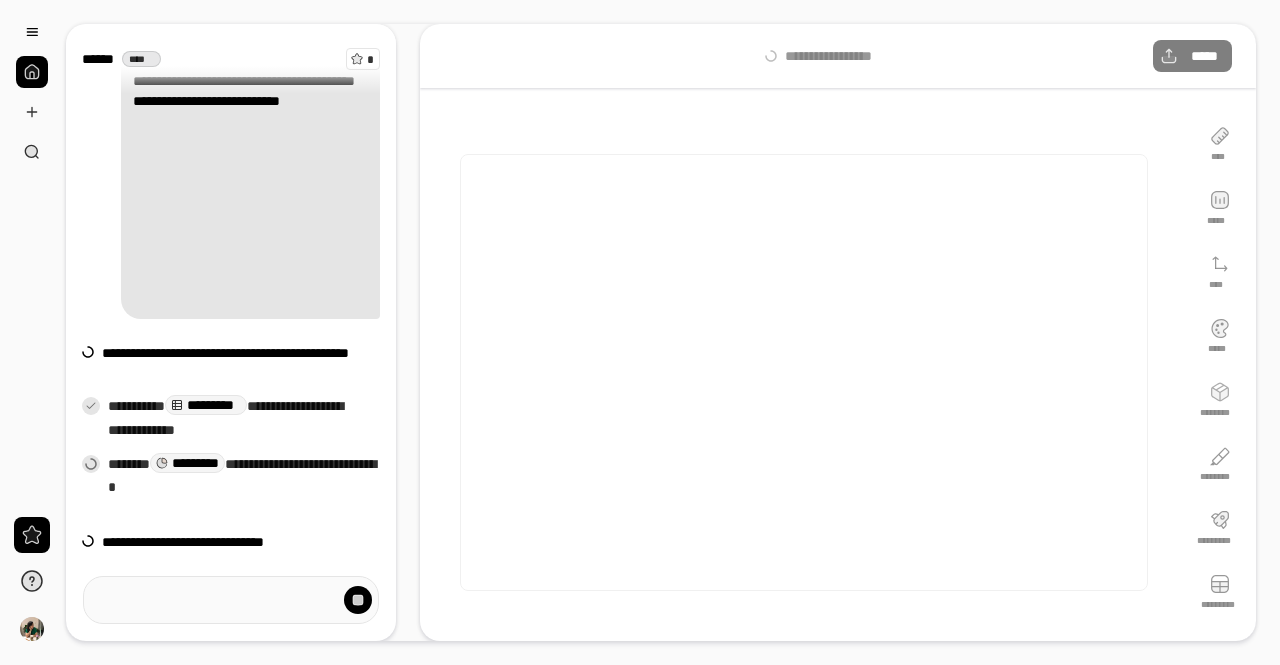 scroll, scrollTop: 477, scrollLeft: 0, axis: vertical 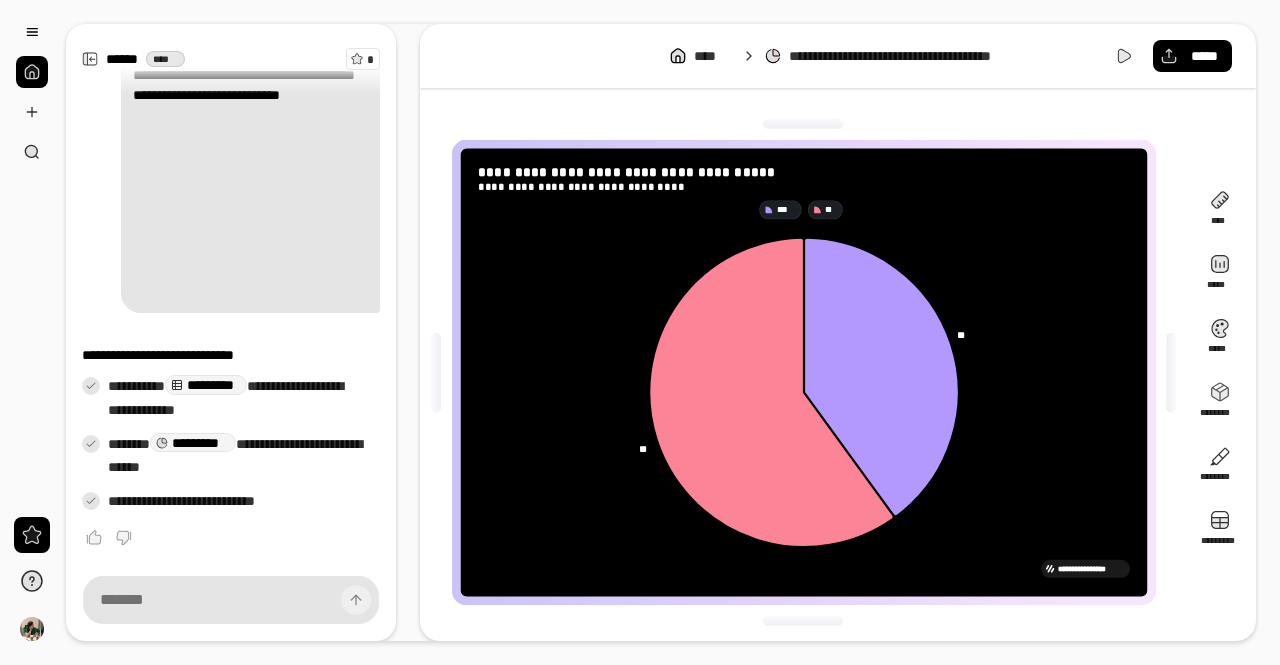 click at bounding box center (804, 124) 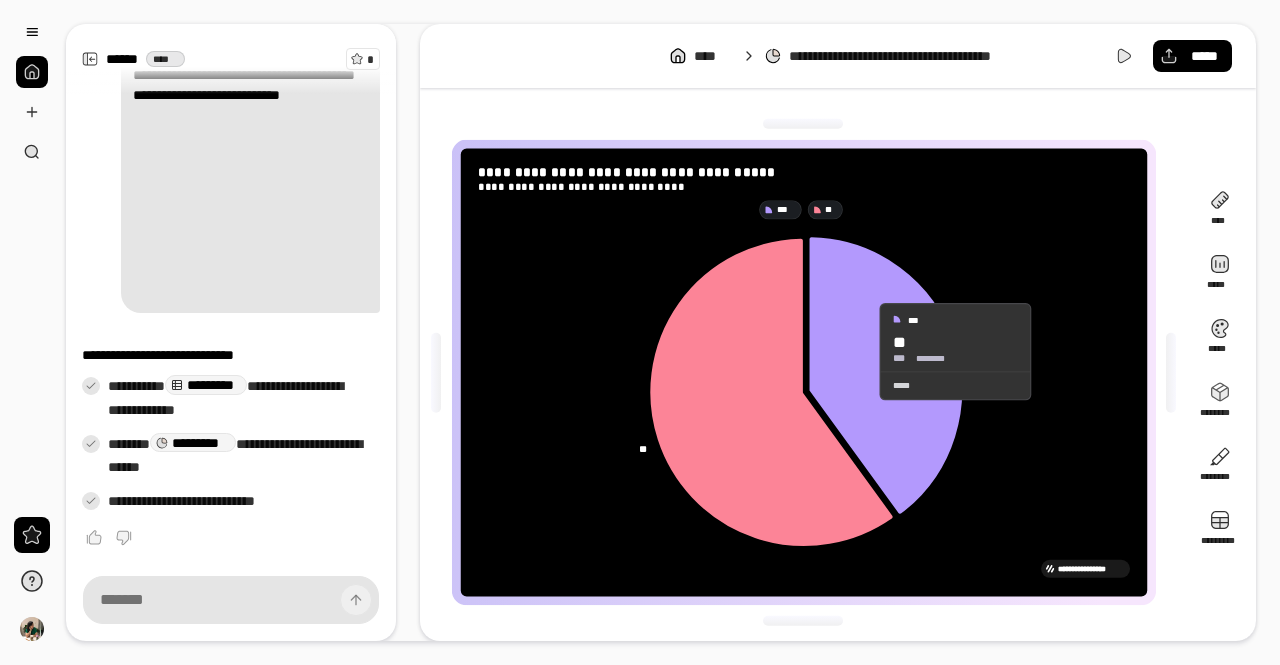 click 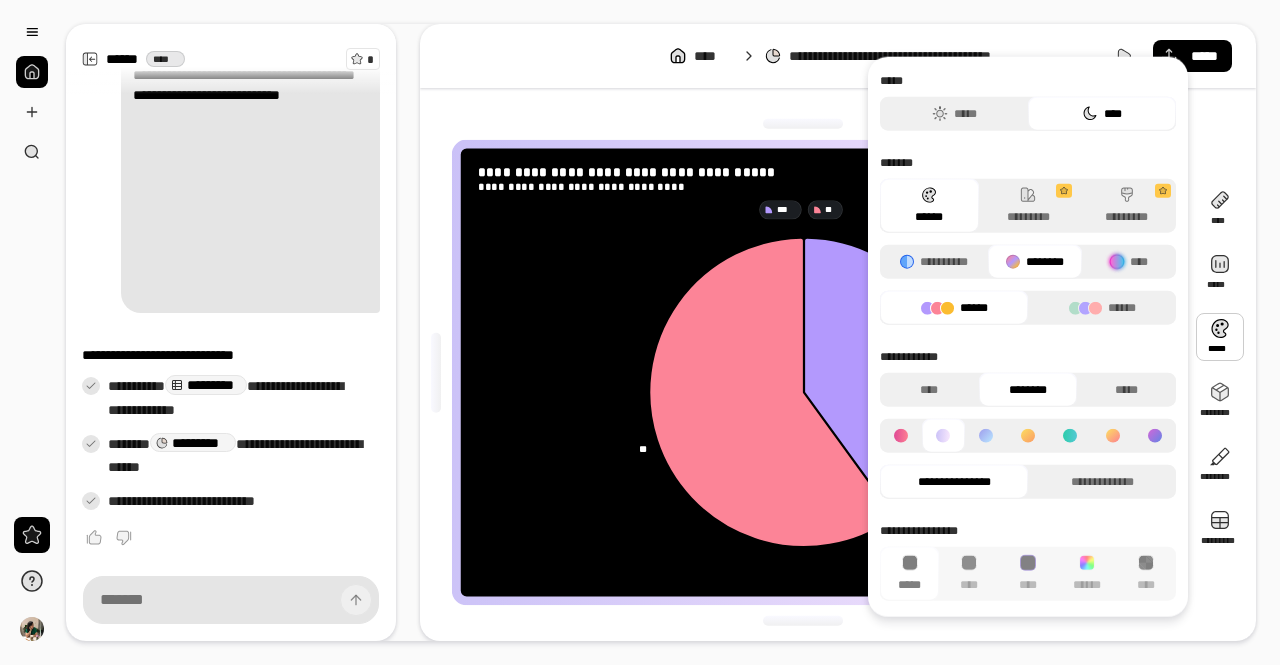 click at bounding box center (1220, 337) 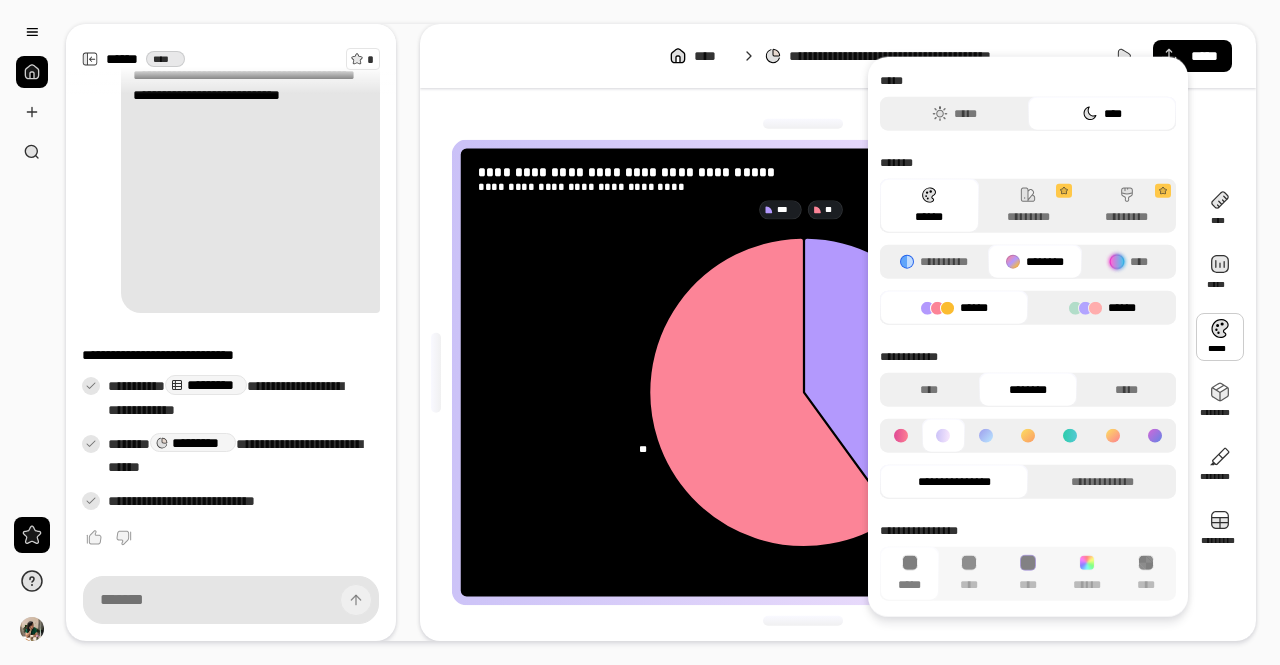 click on "******" at bounding box center [1102, 308] 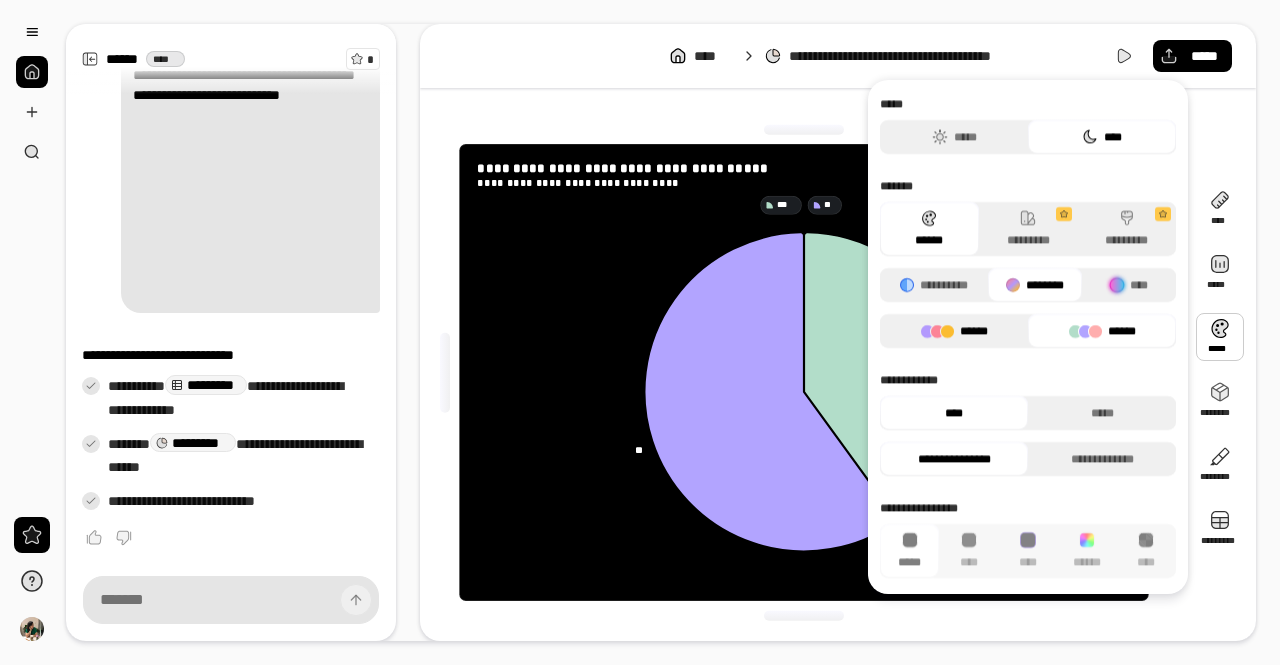 click on "******" at bounding box center [954, 331] 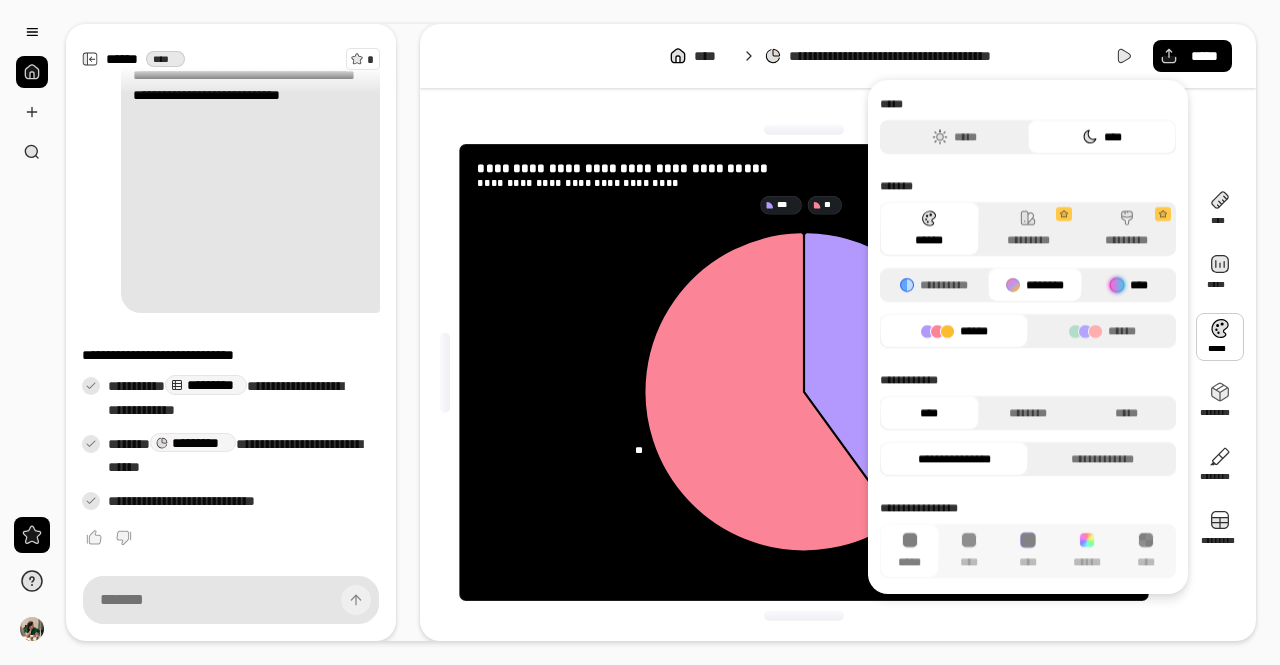 click on "****" at bounding box center [1129, 285] 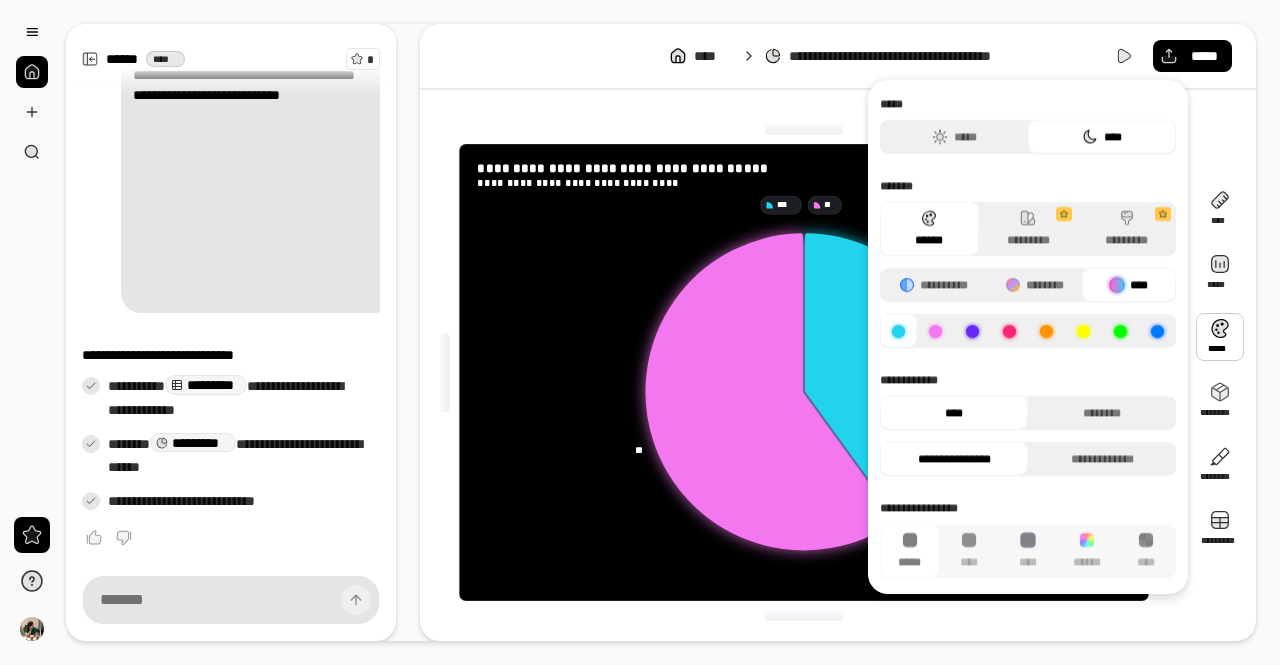 click at bounding box center (1046, 331) 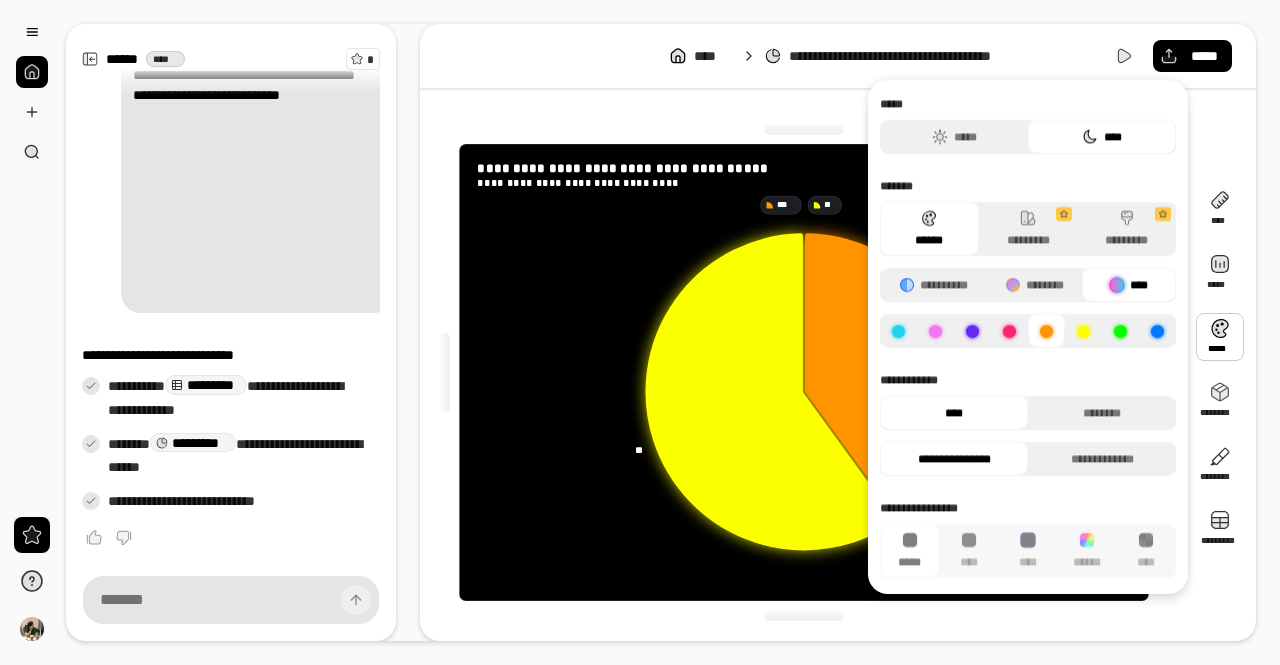 click at bounding box center [1120, 331] 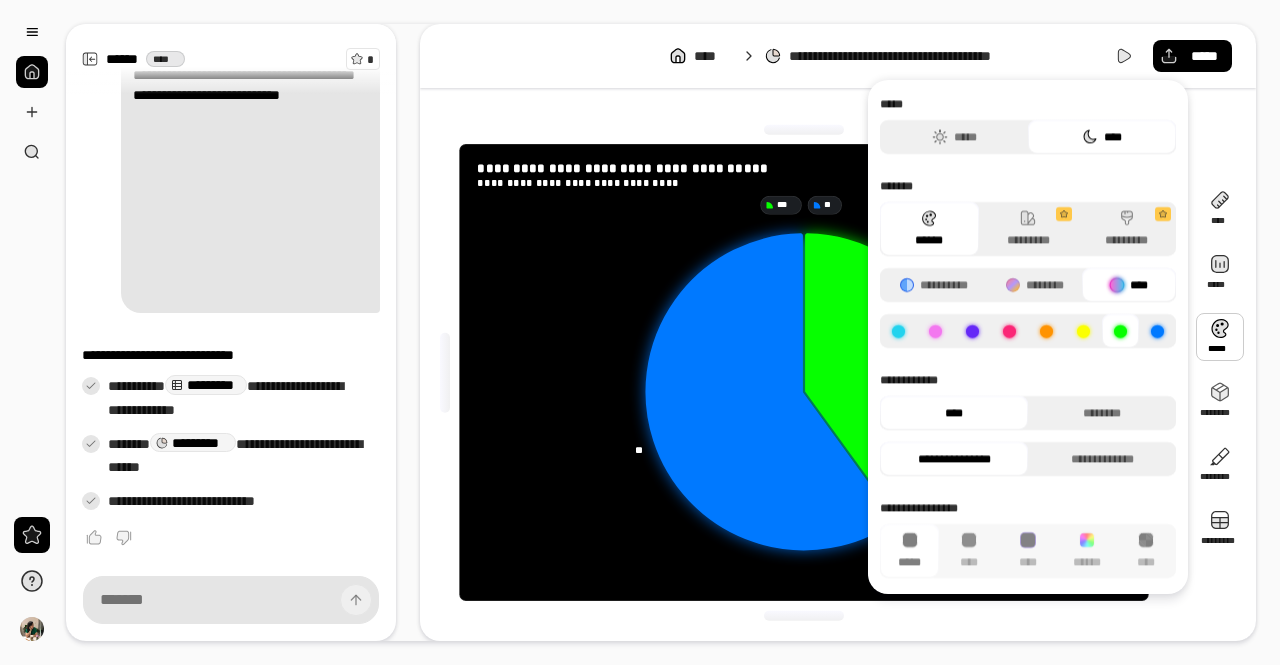 click 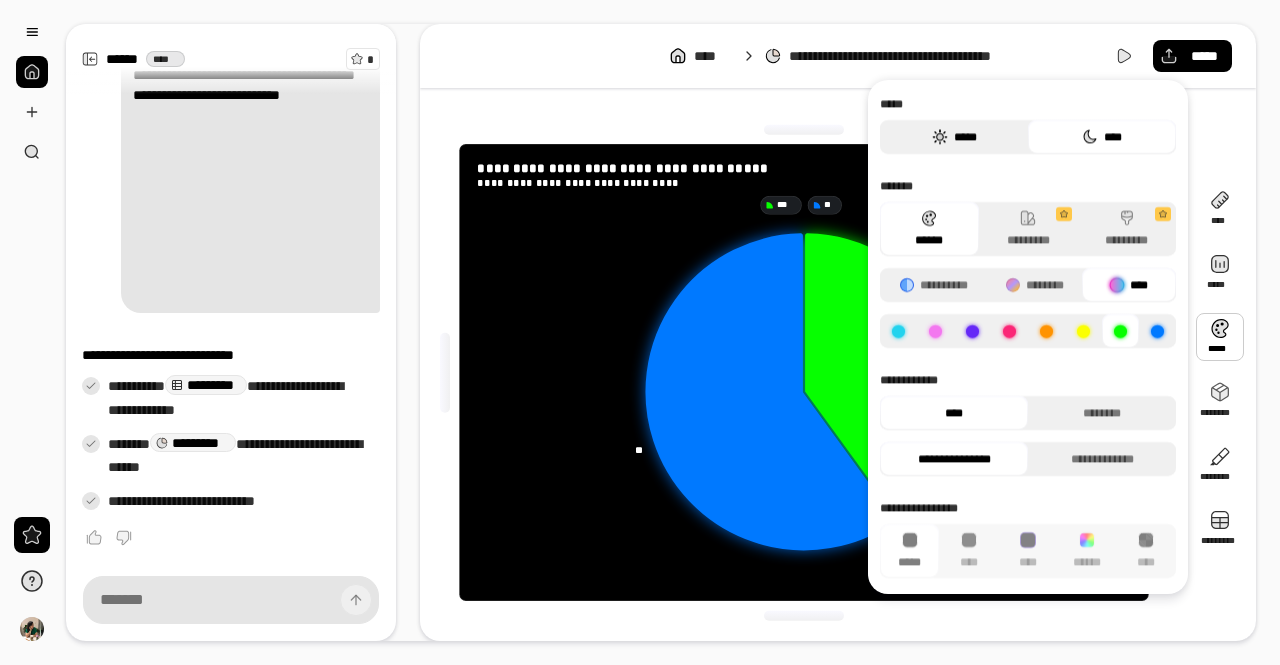 click on "*****" at bounding box center (954, 137) 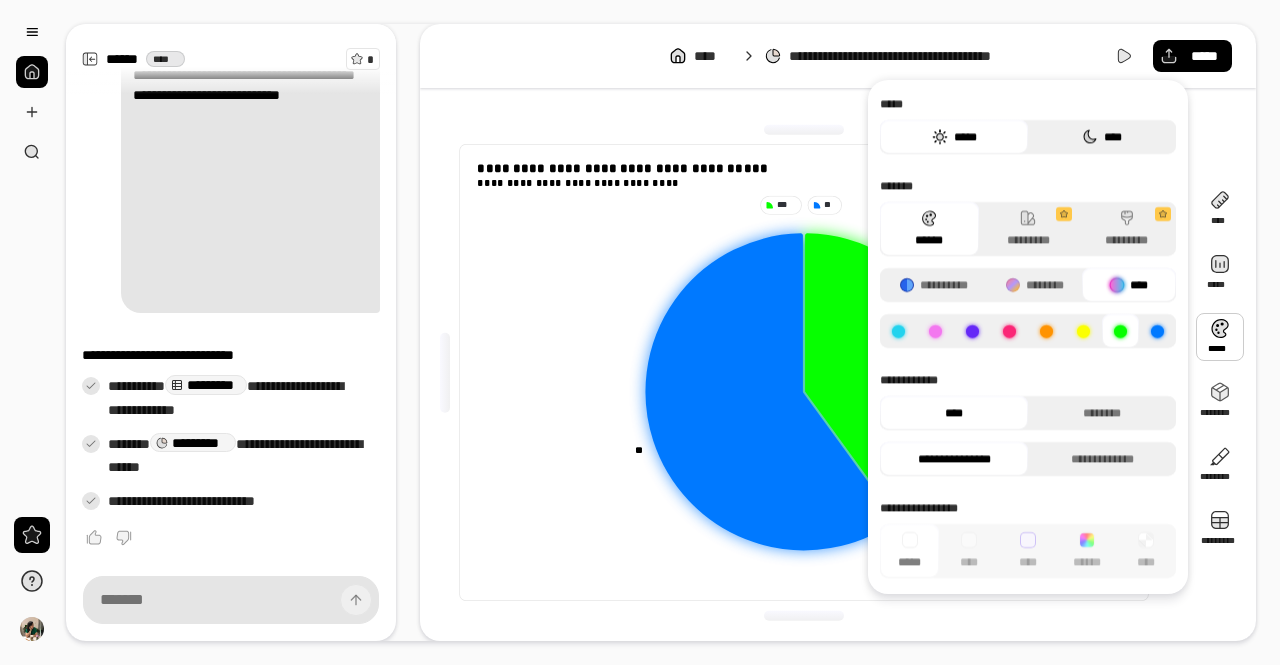 click on "****" at bounding box center [1102, 137] 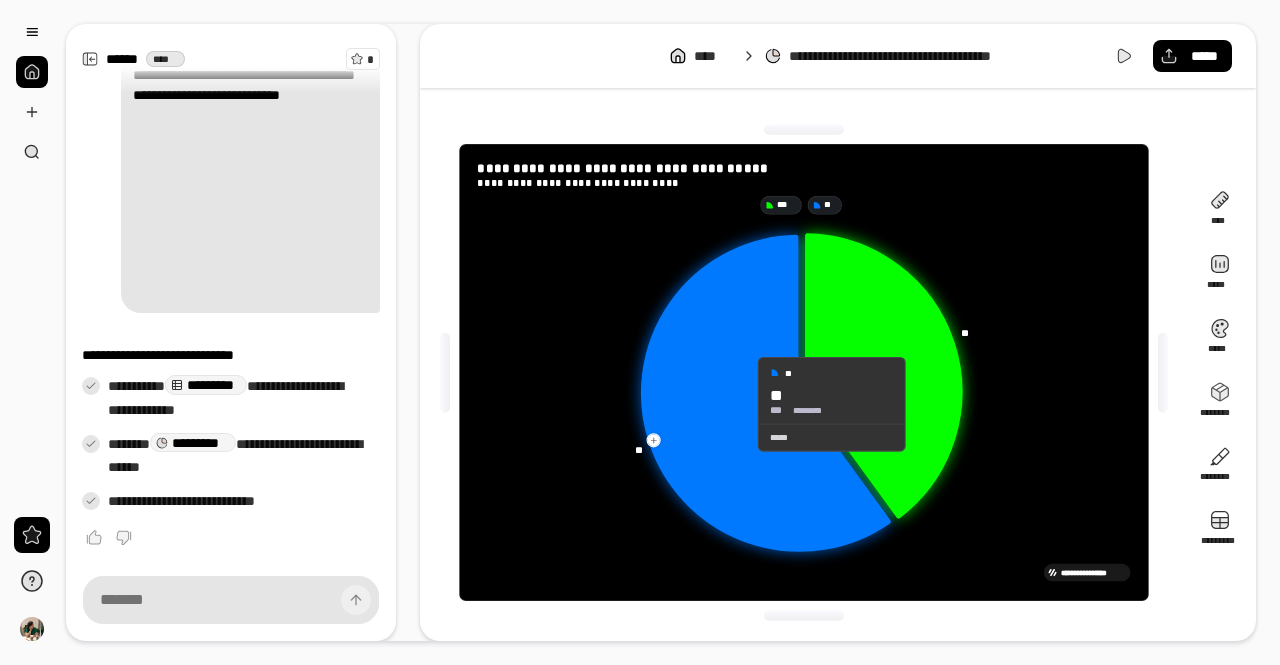 click 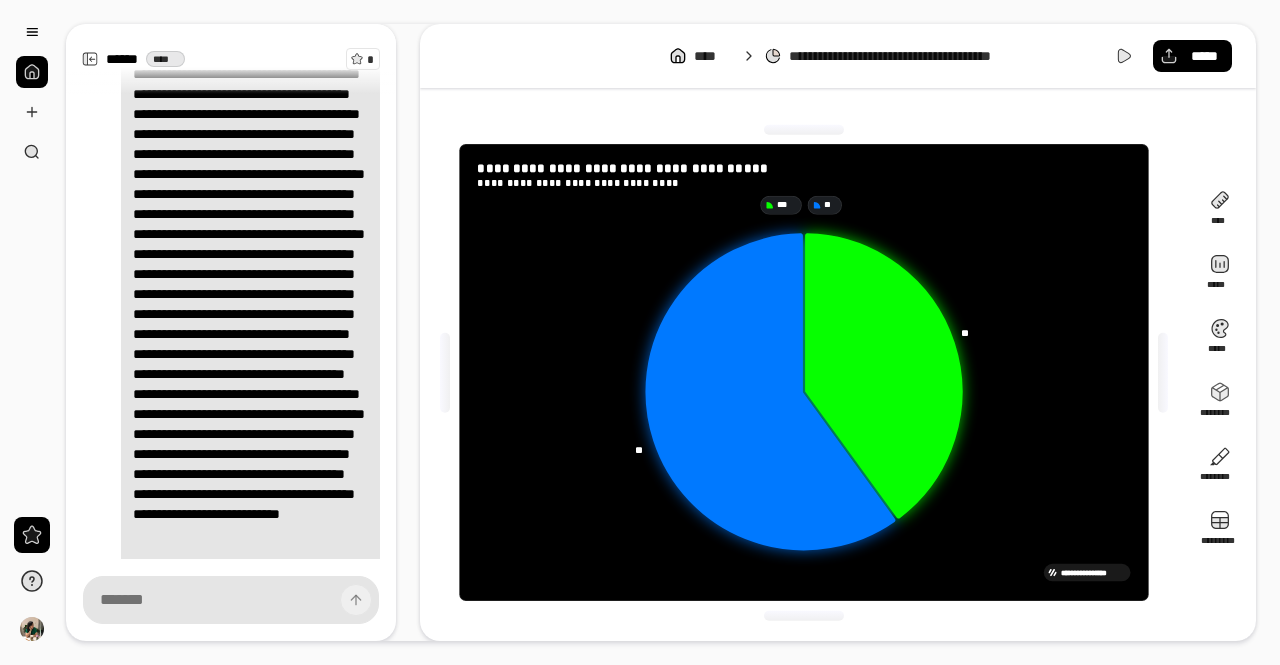 scroll, scrollTop: 318, scrollLeft: 0, axis: vertical 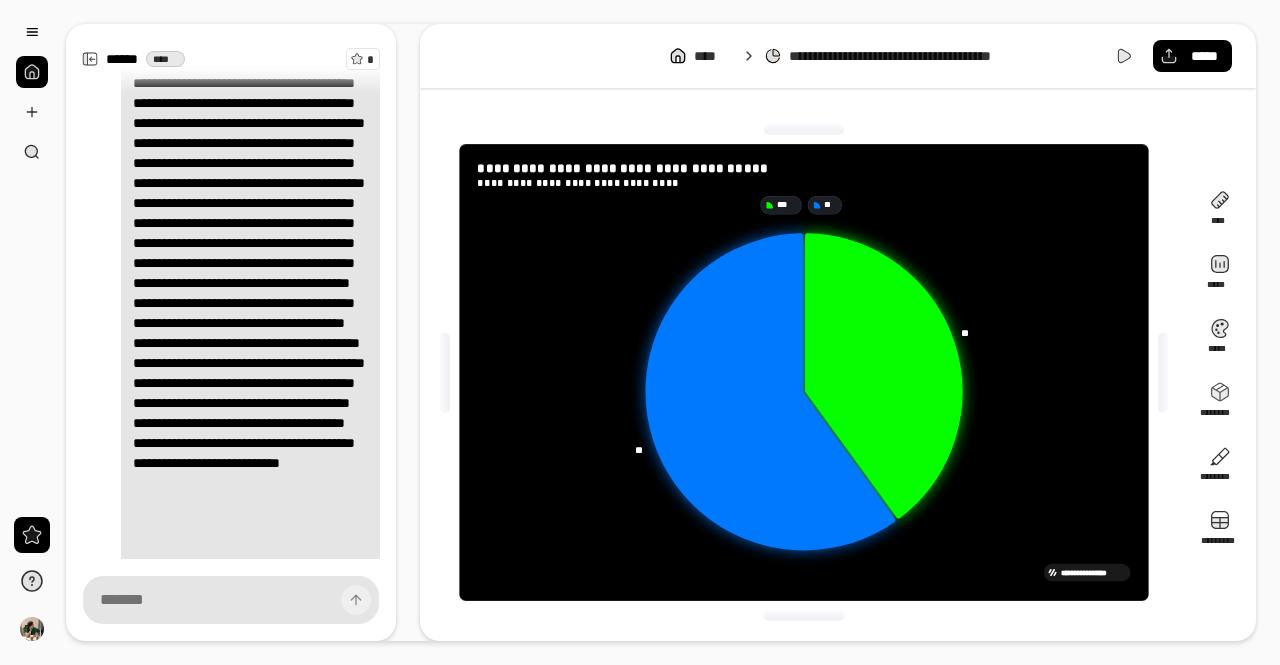click 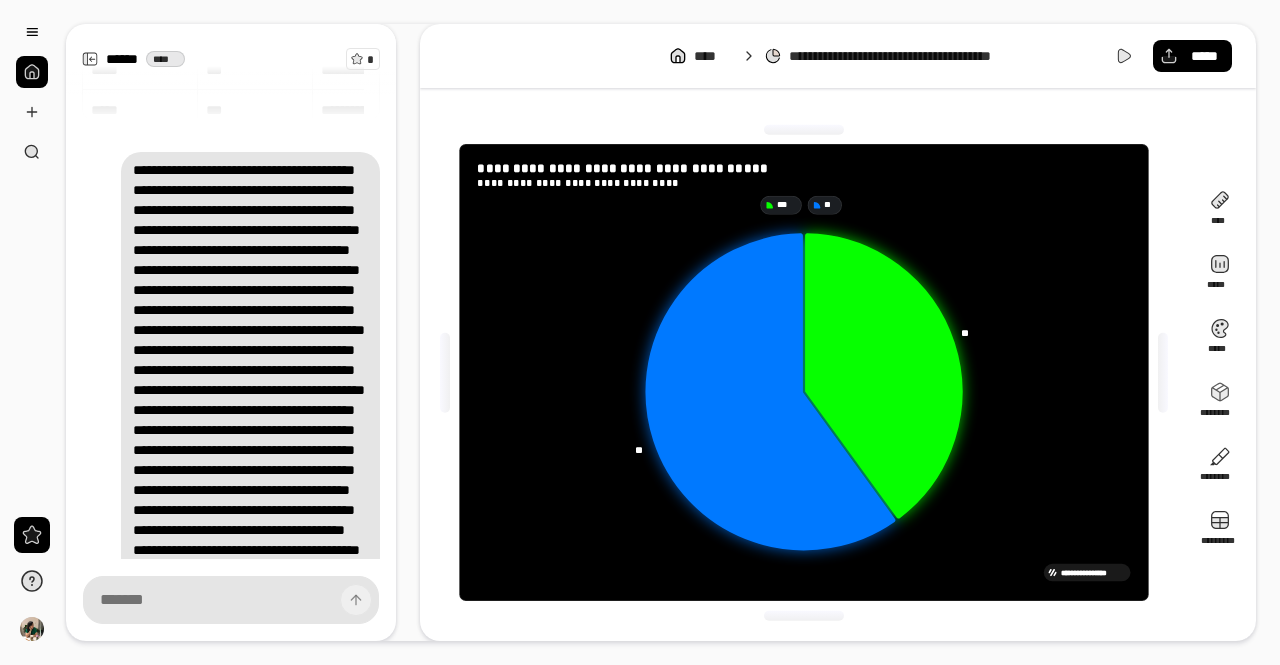 scroll, scrollTop: 0, scrollLeft: 0, axis: both 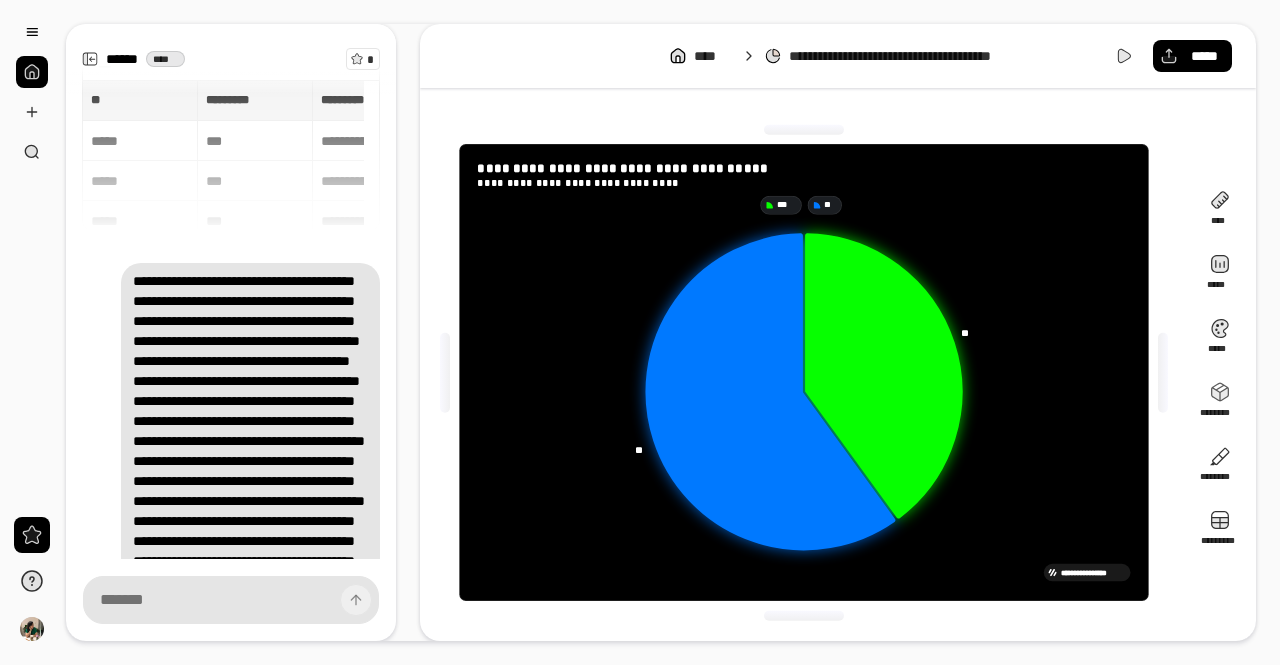 click on "**********" at bounding box center [897, 56] 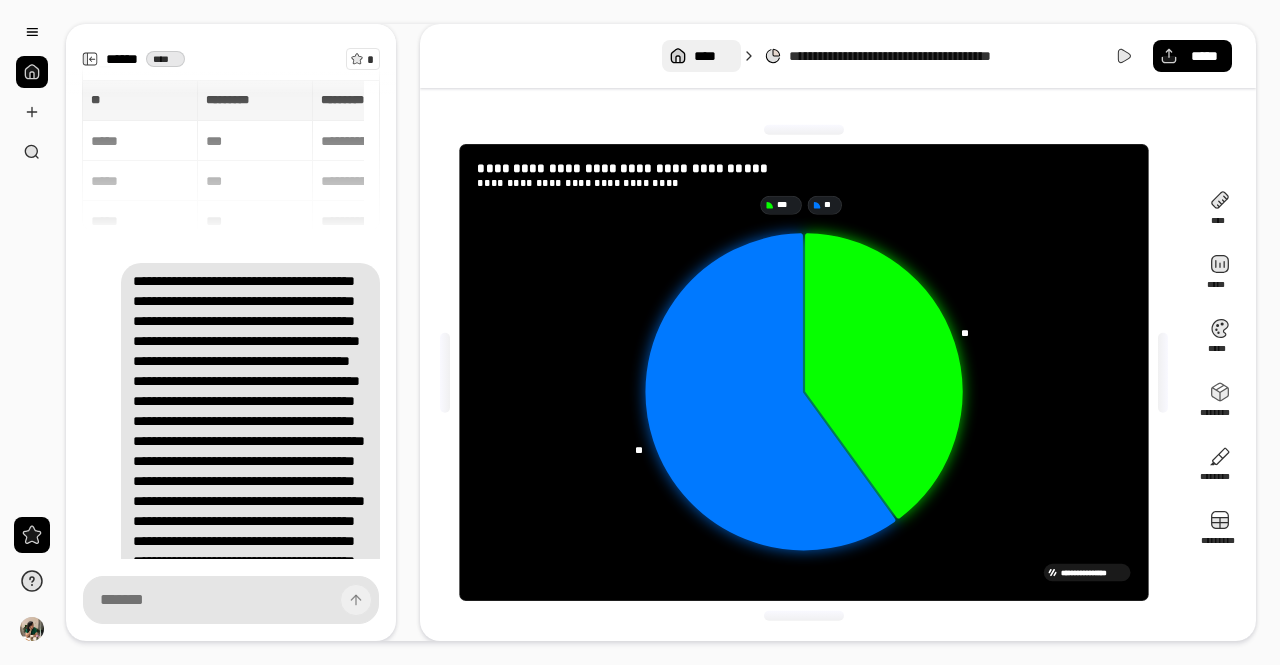 click on "****" at bounding box center [701, 56] 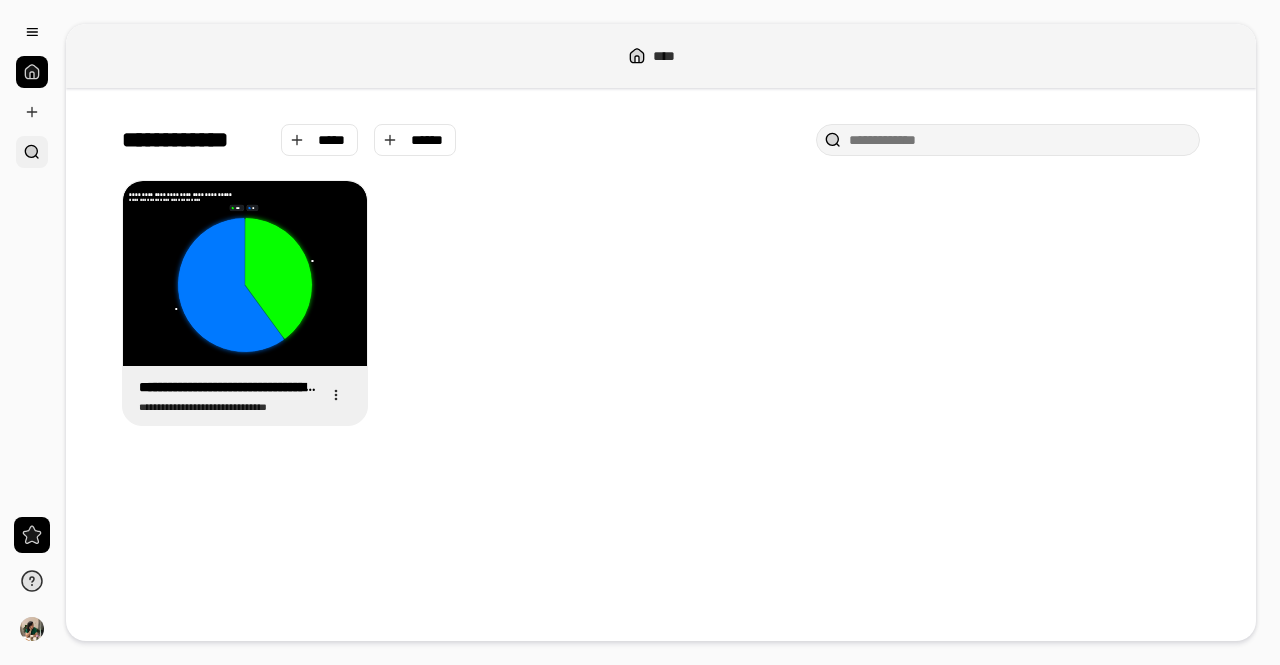 click at bounding box center (32, 152) 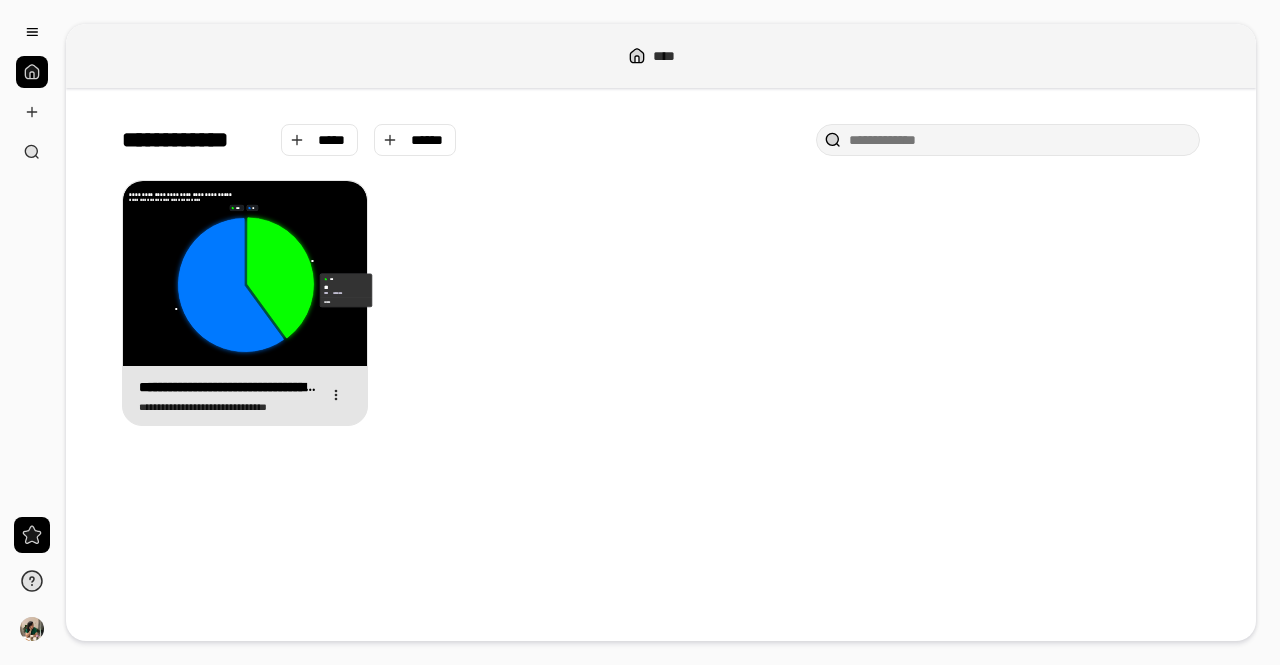 click 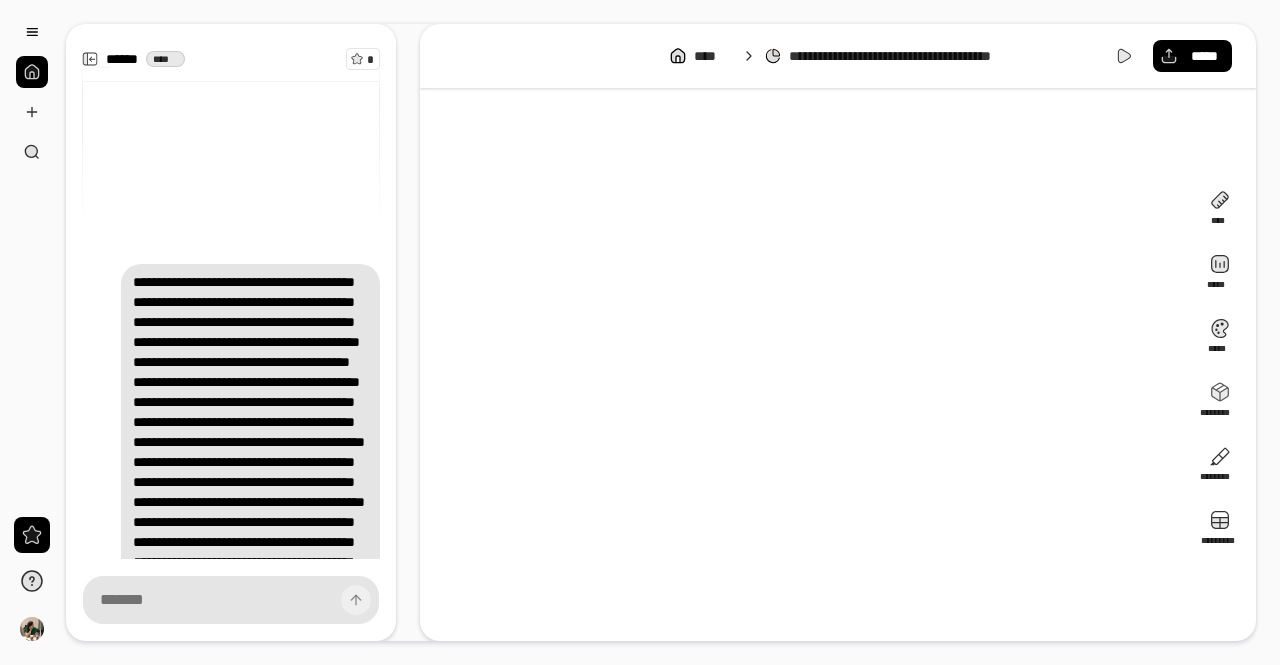 scroll, scrollTop: 686, scrollLeft: 0, axis: vertical 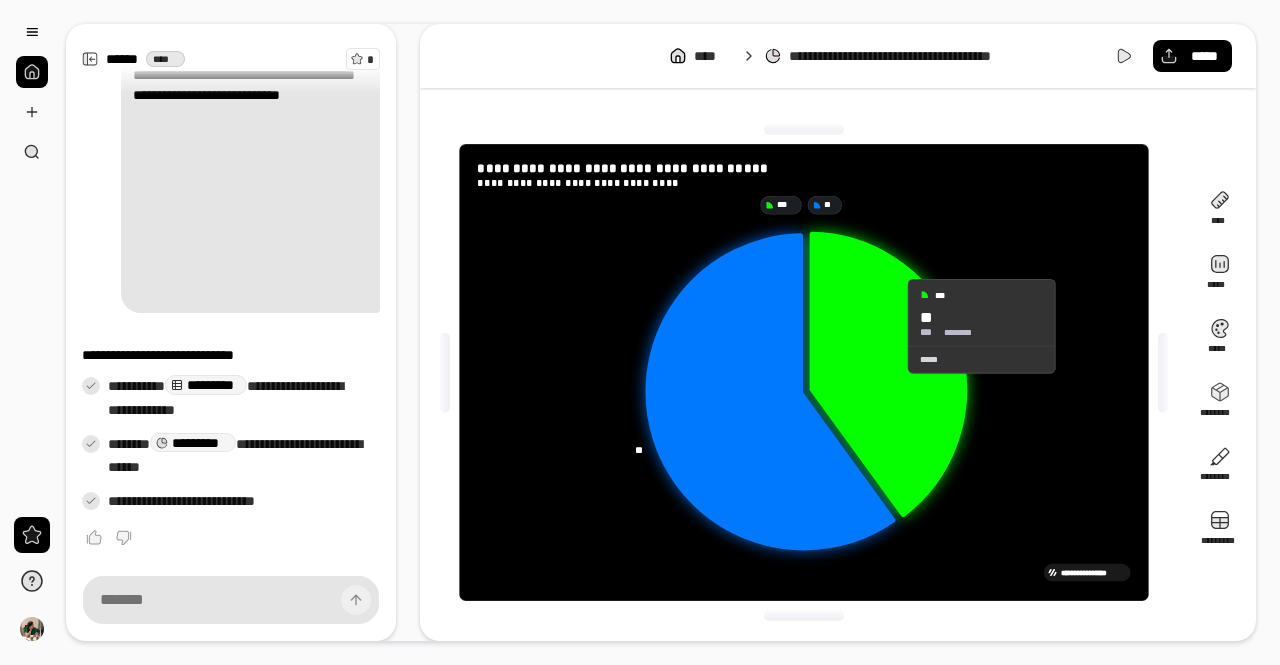 click 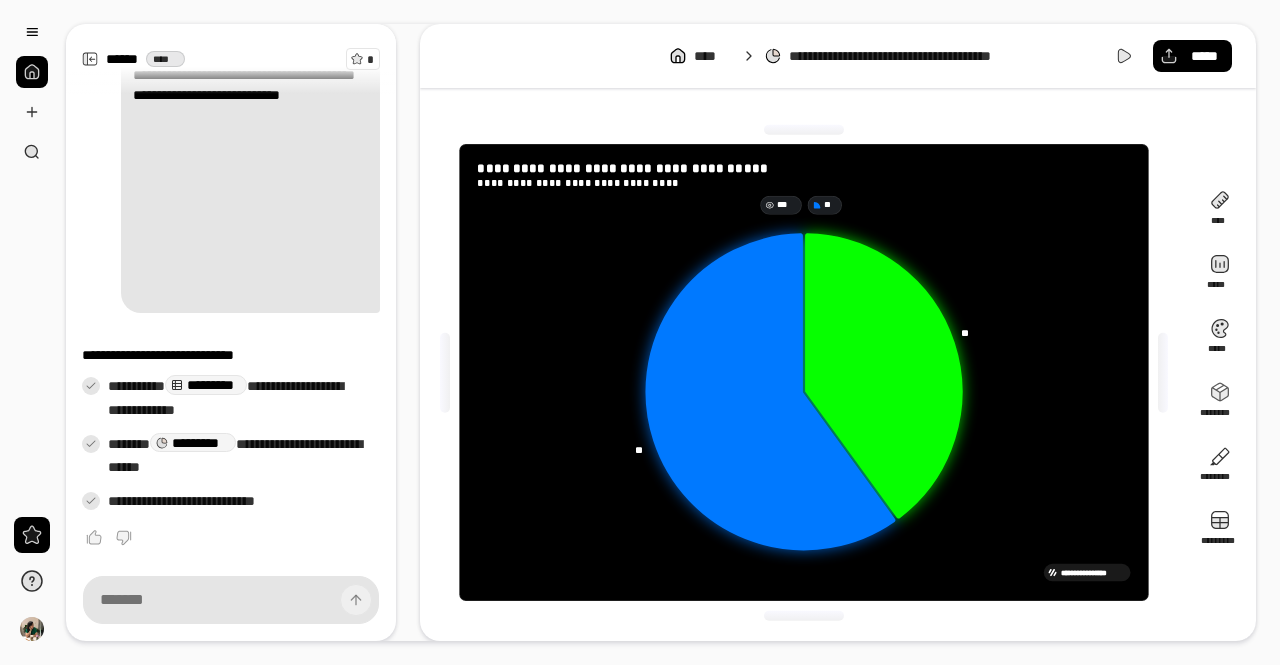 click at bounding box center [32, 72] 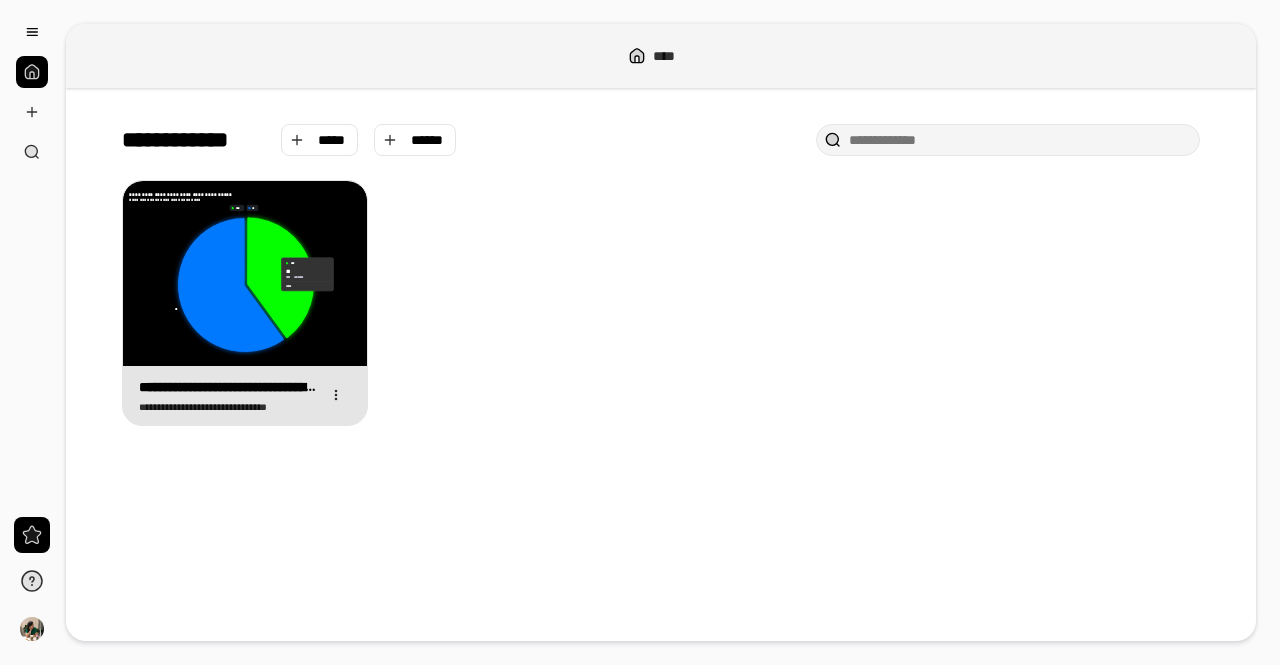 click 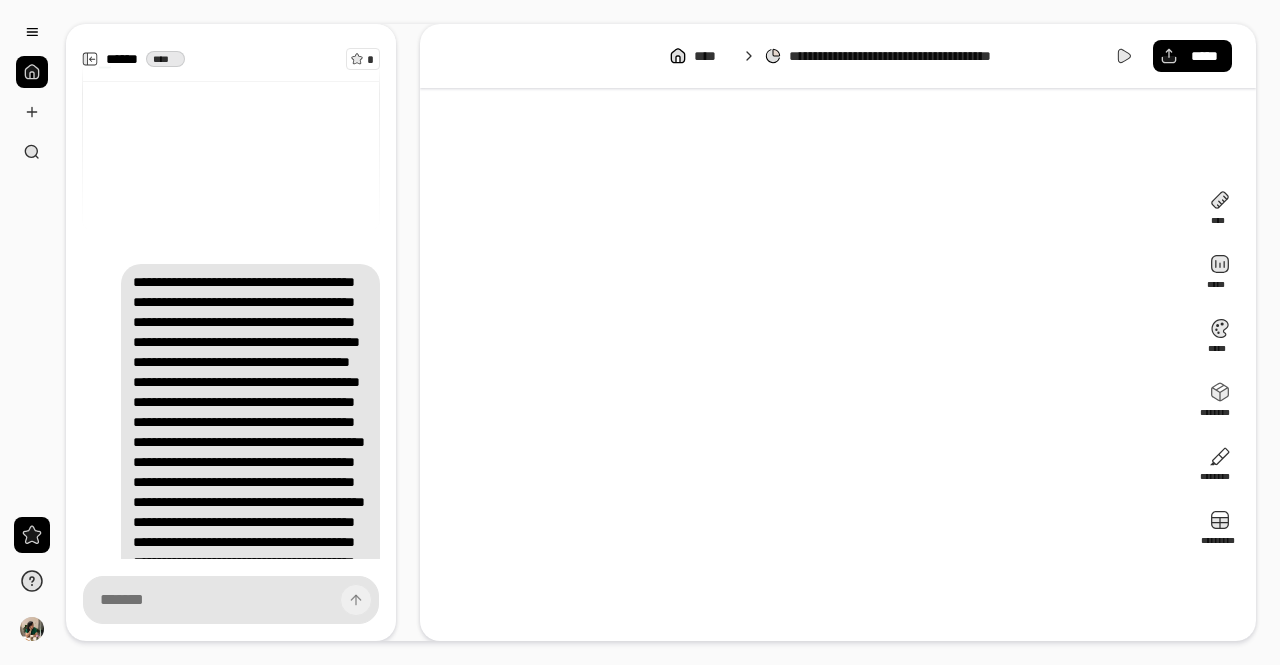 scroll, scrollTop: 686, scrollLeft: 0, axis: vertical 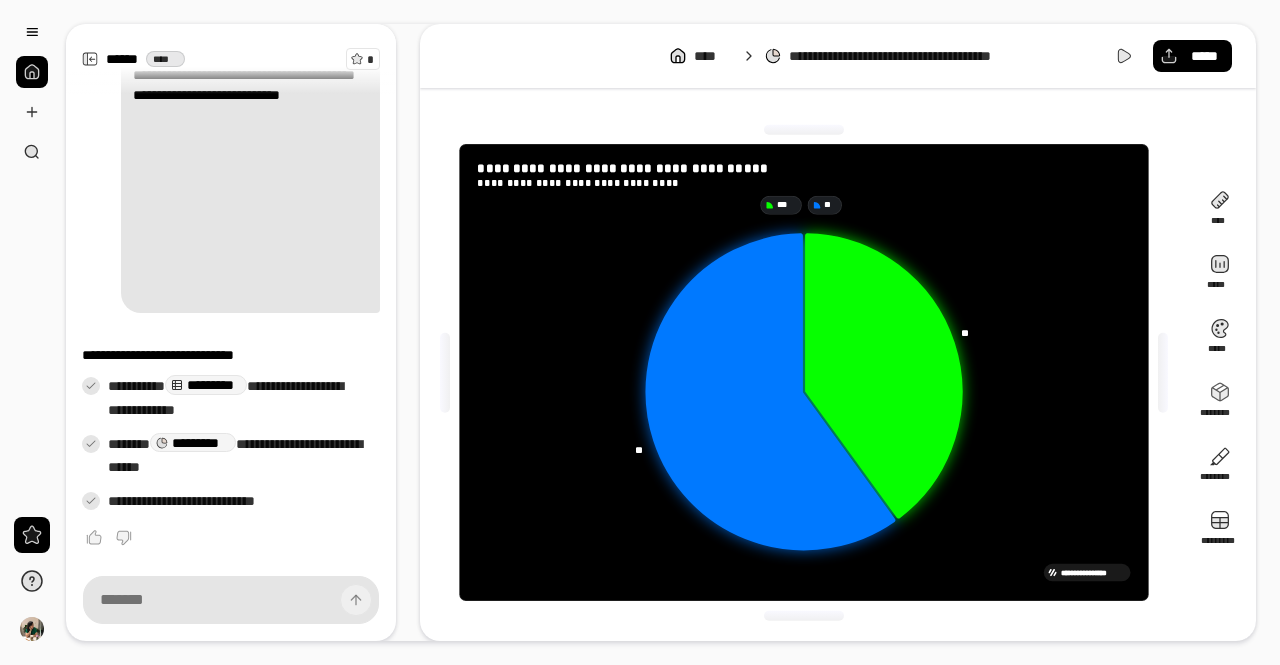 click on "*********" at bounding box center (206, 384) 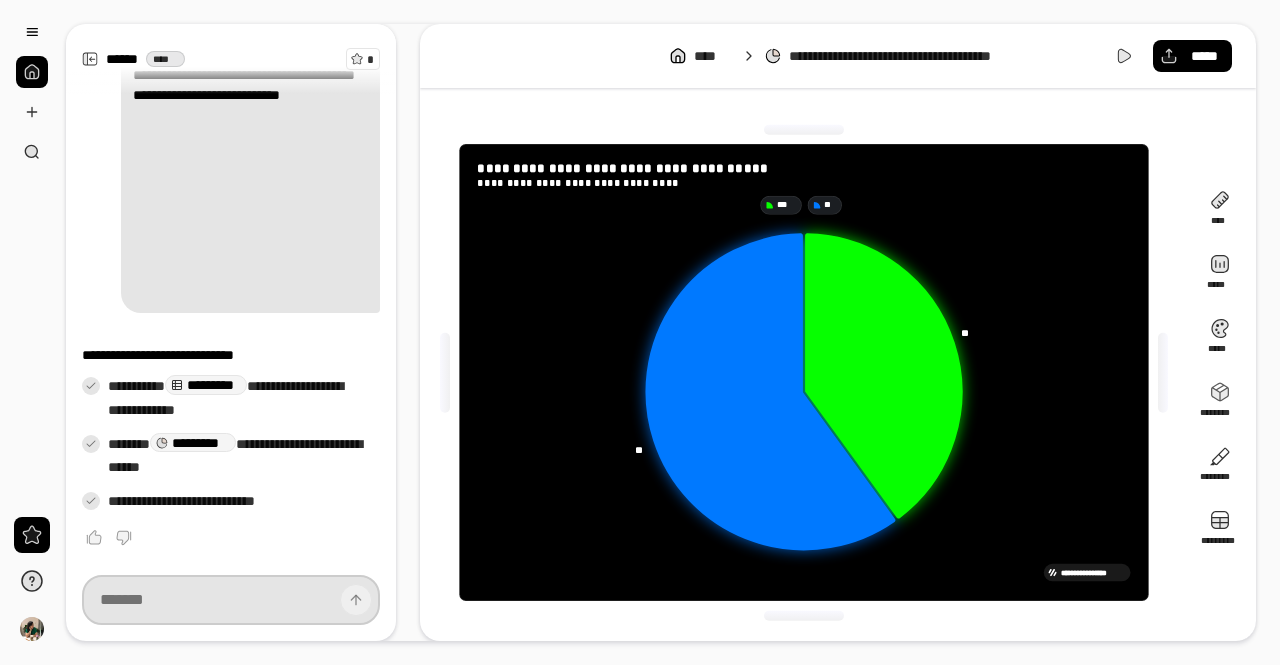 click at bounding box center (231, 600) 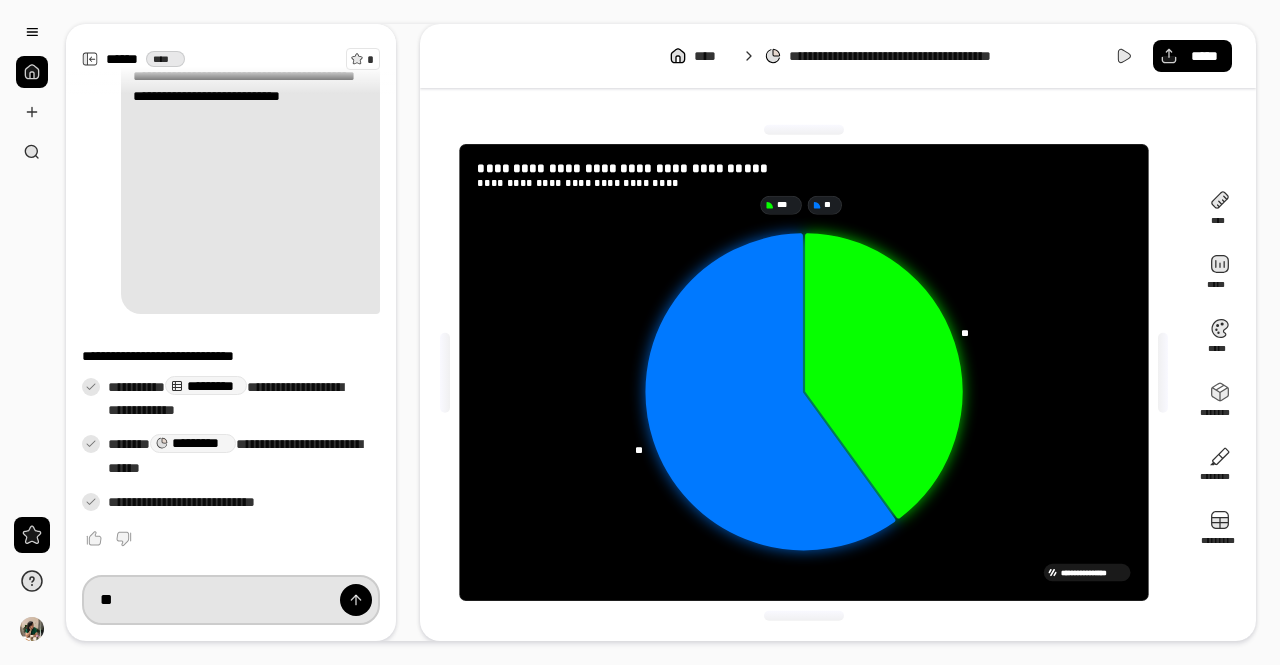 type on "*" 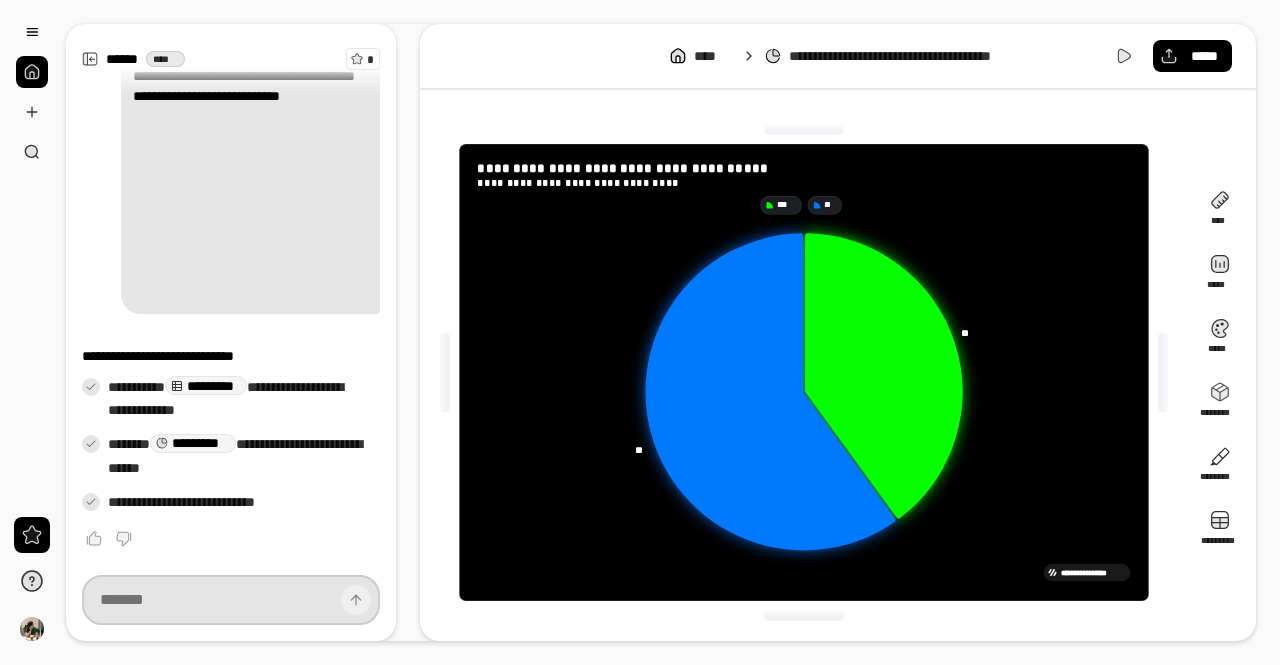 paste on "**********" 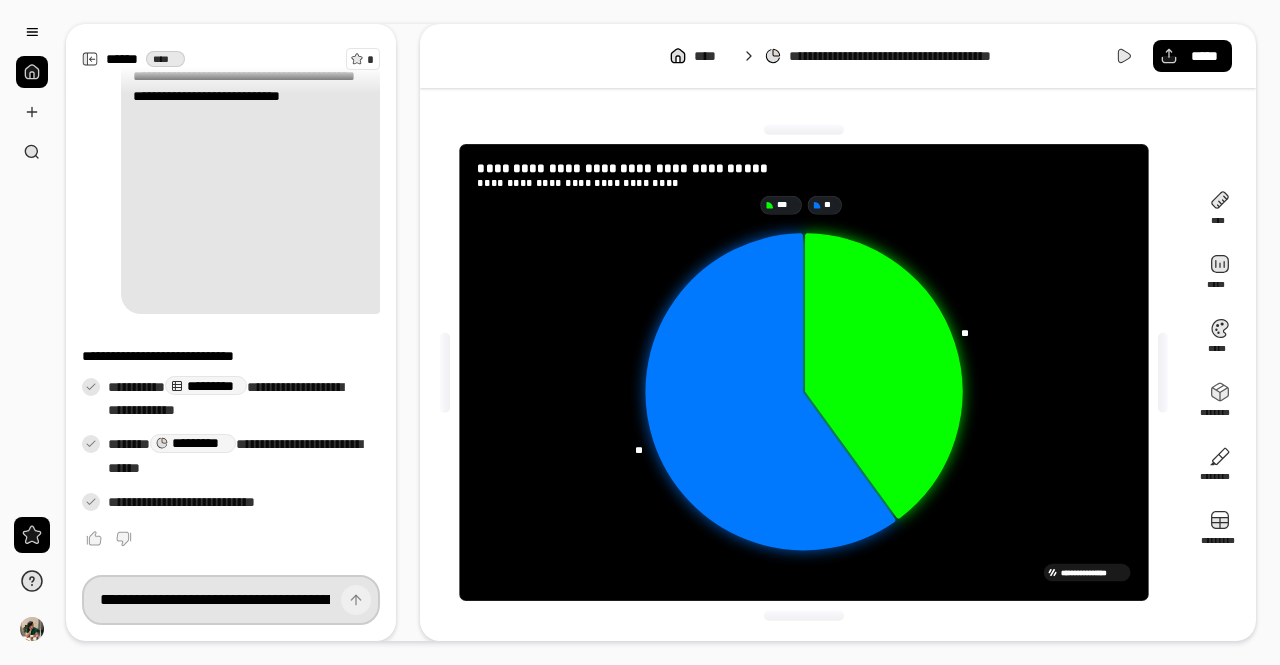 scroll, scrollTop: 0, scrollLeft: 12835, axis: horizontal 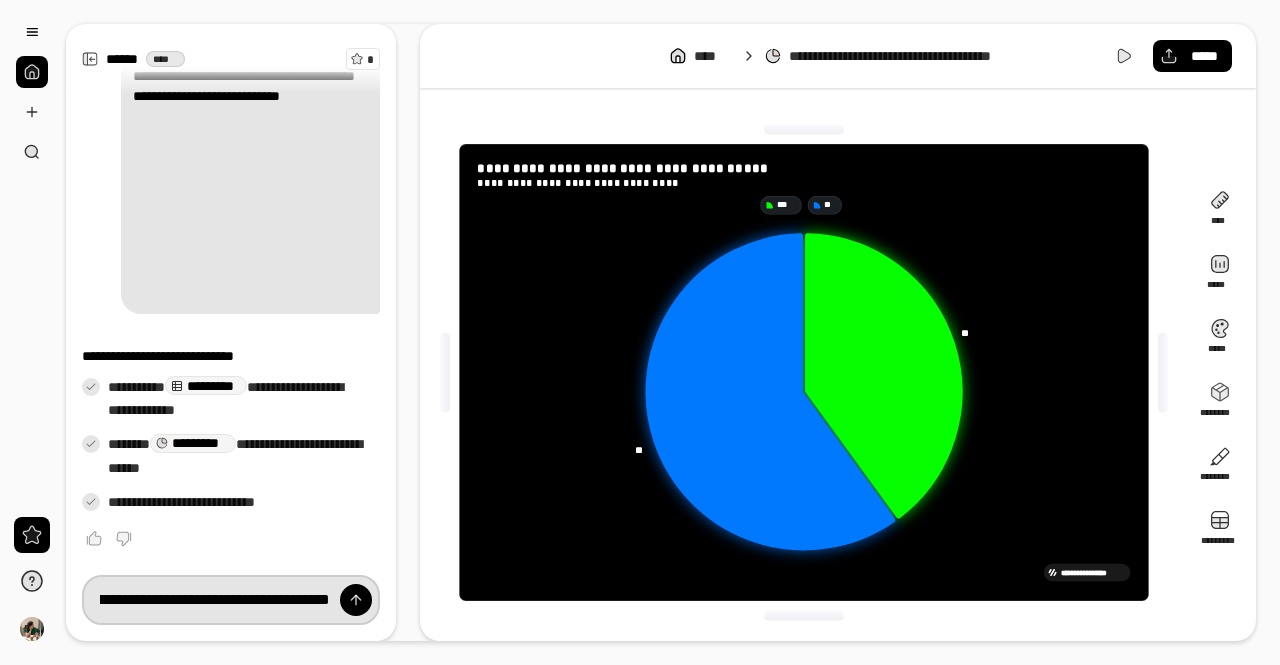 type on "**********" 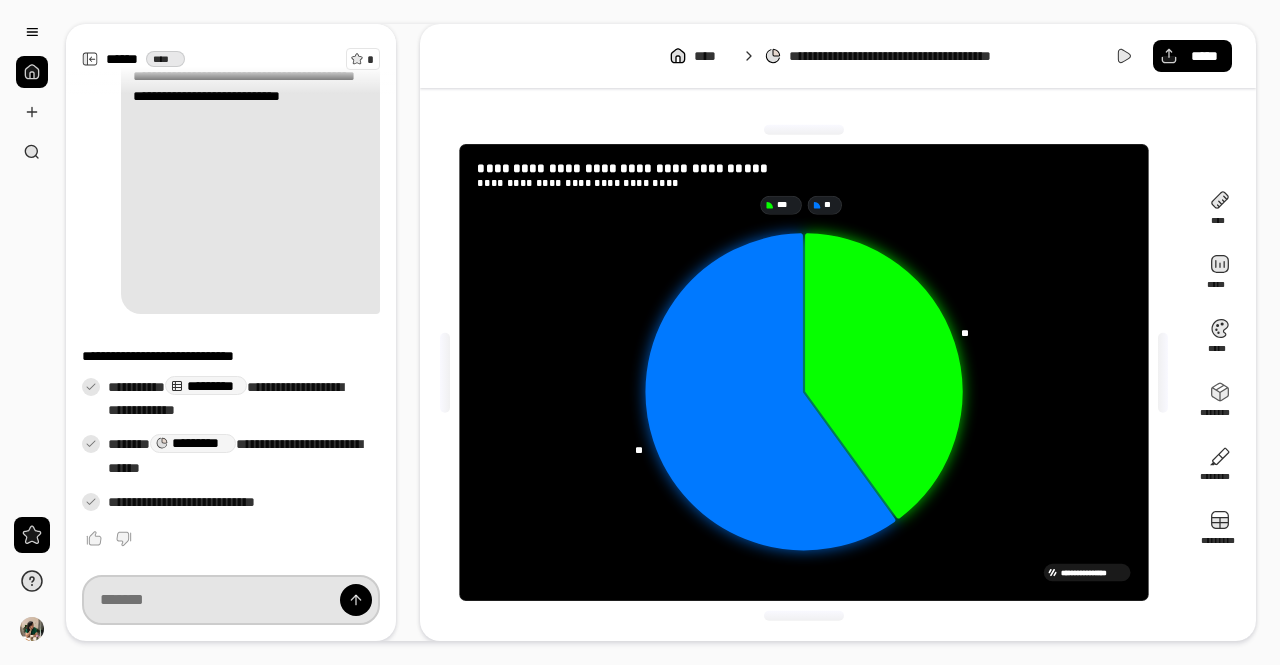 scroll, scrollTop: 0, scrollLeft: 0, axis: both 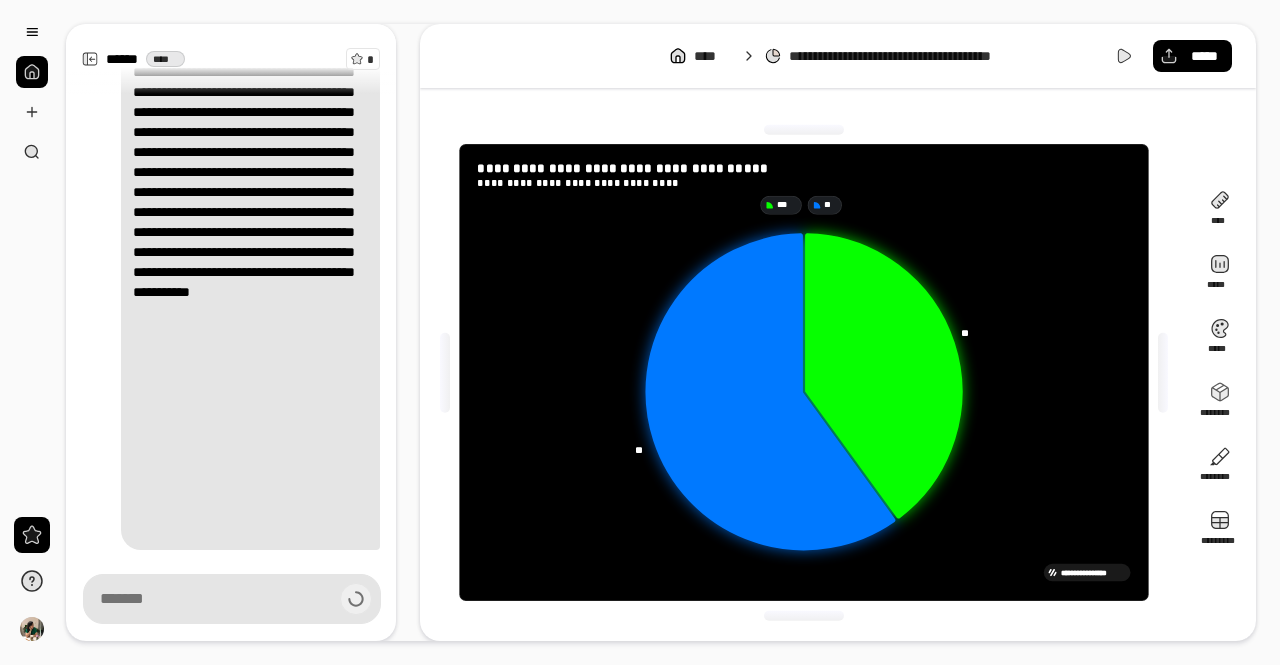 type on "**********" 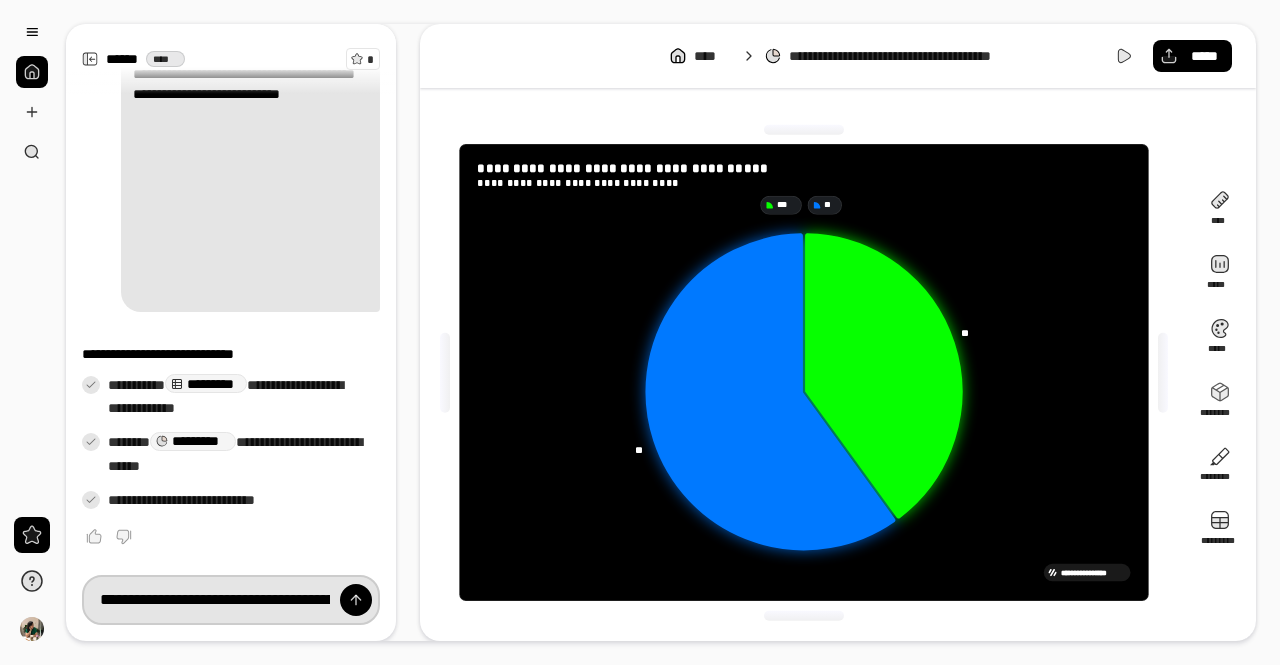 scroll, scrollTop: 686, scrollLeft: 0, axis: vertical 